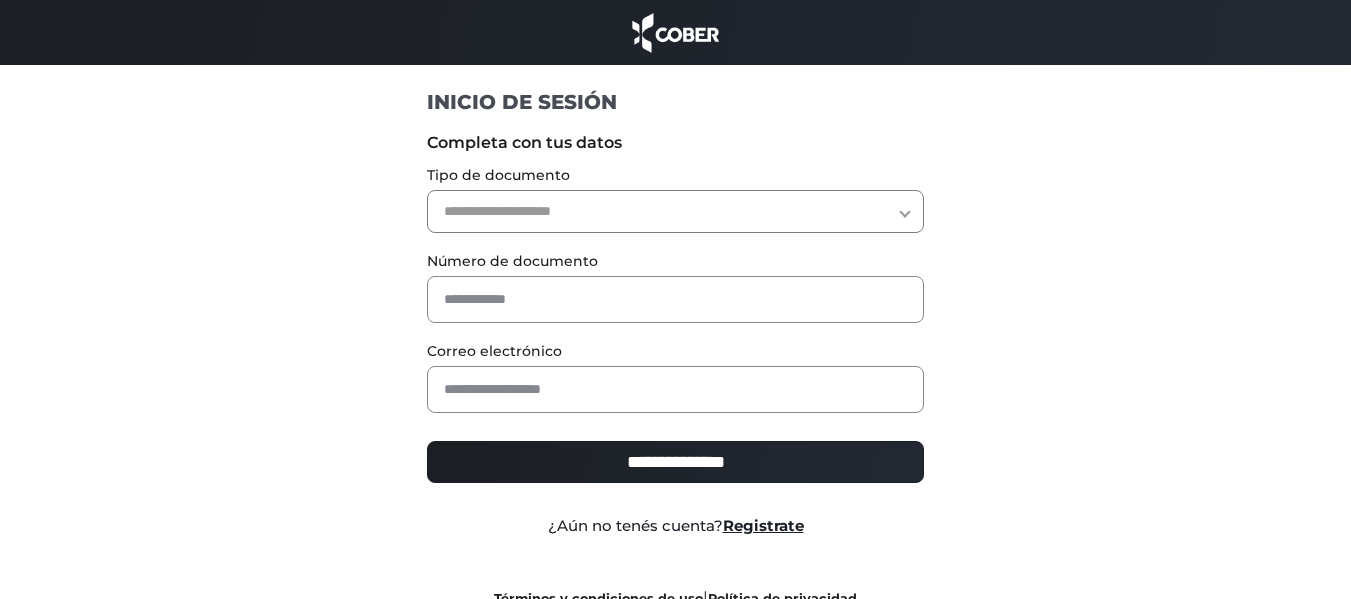 scroll, scrollTop: 0, scrollLeft: 0, axis: both 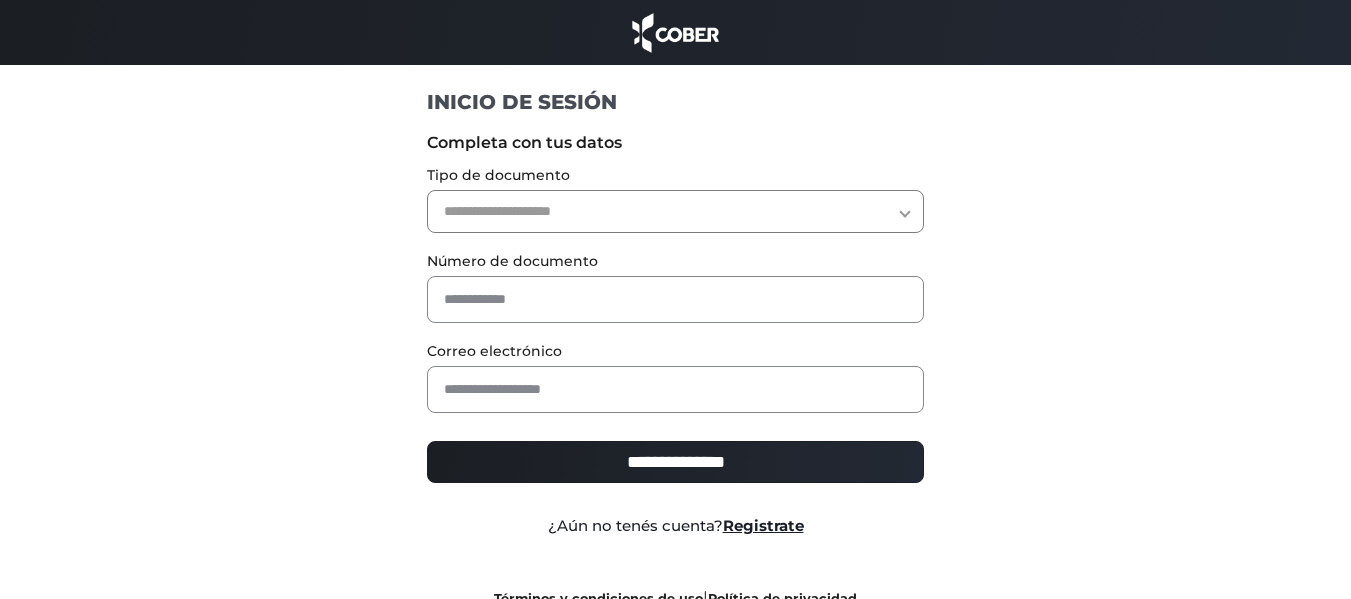 click on "**********" at bounding box center (675, 211) 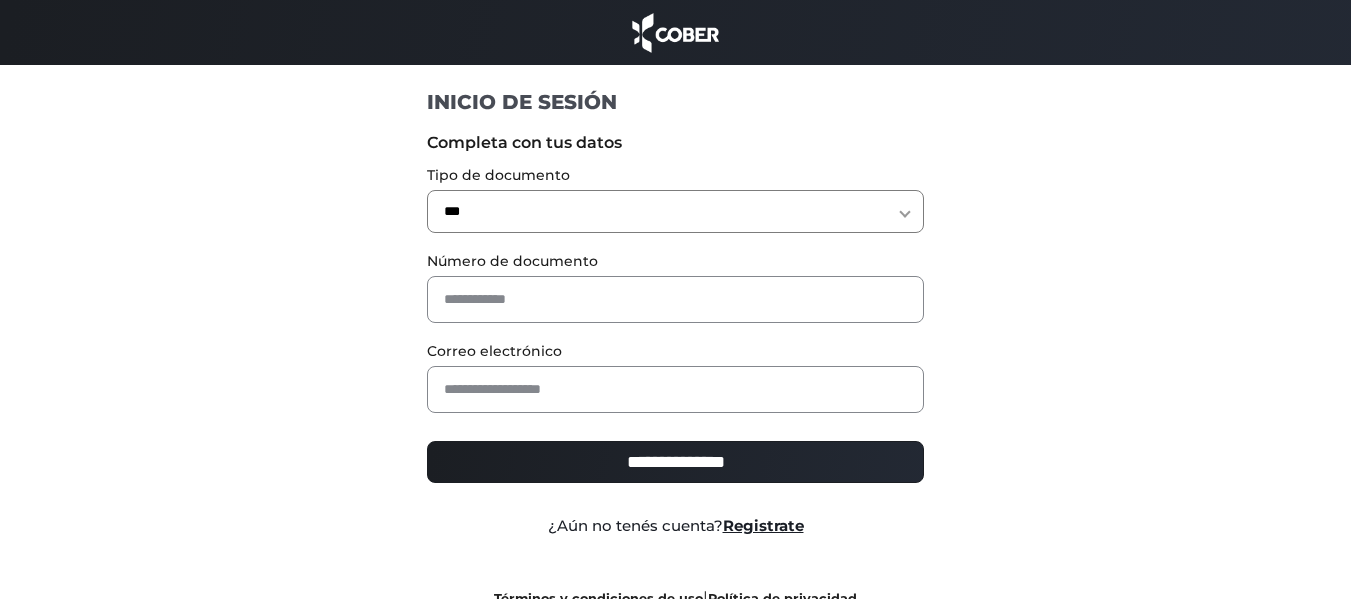 click on "**********" at bounding box center [675, 211] 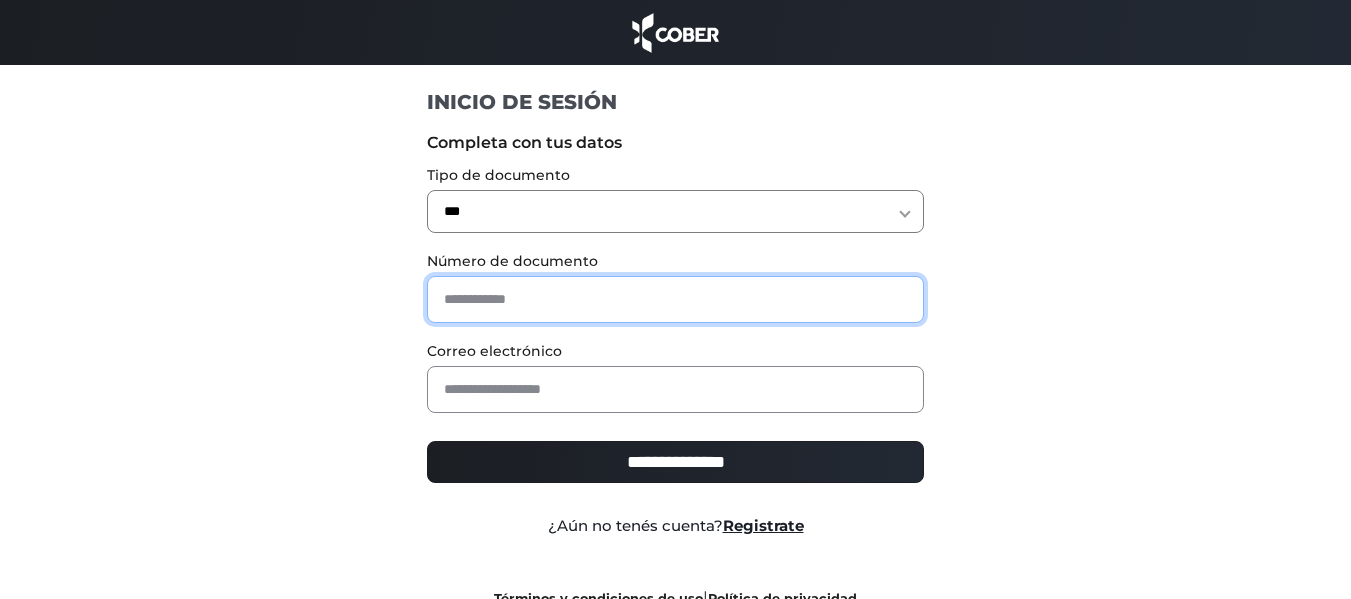 click at bounding box center [675, 299] 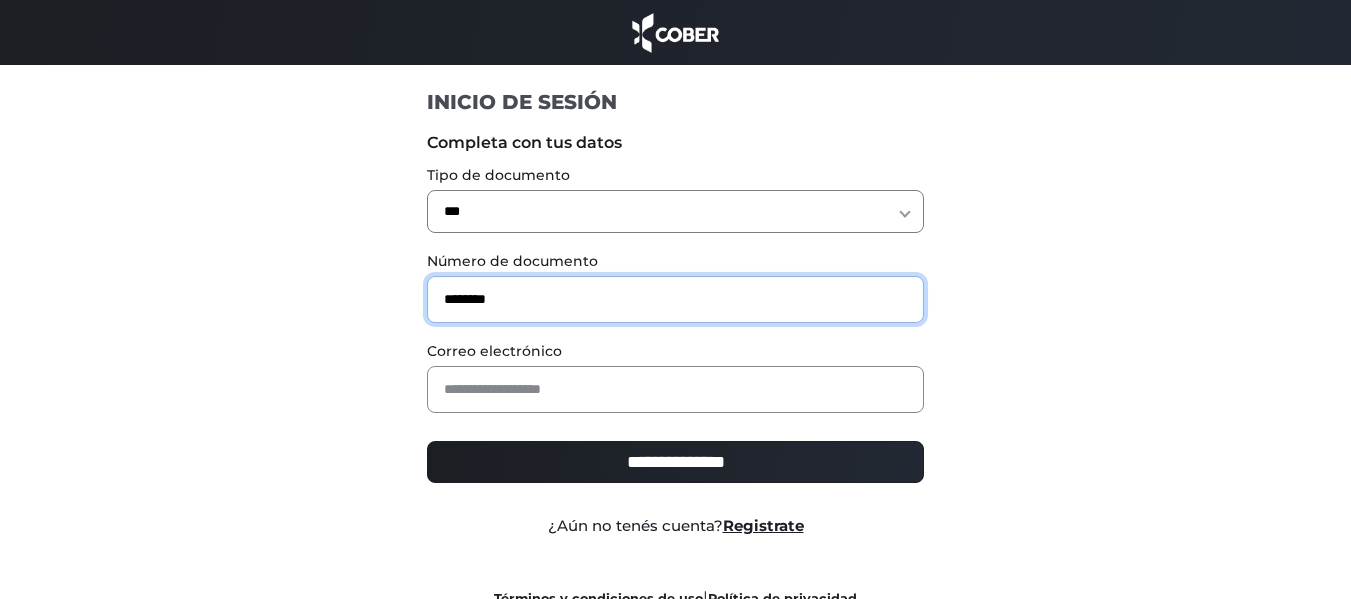 type on "********" 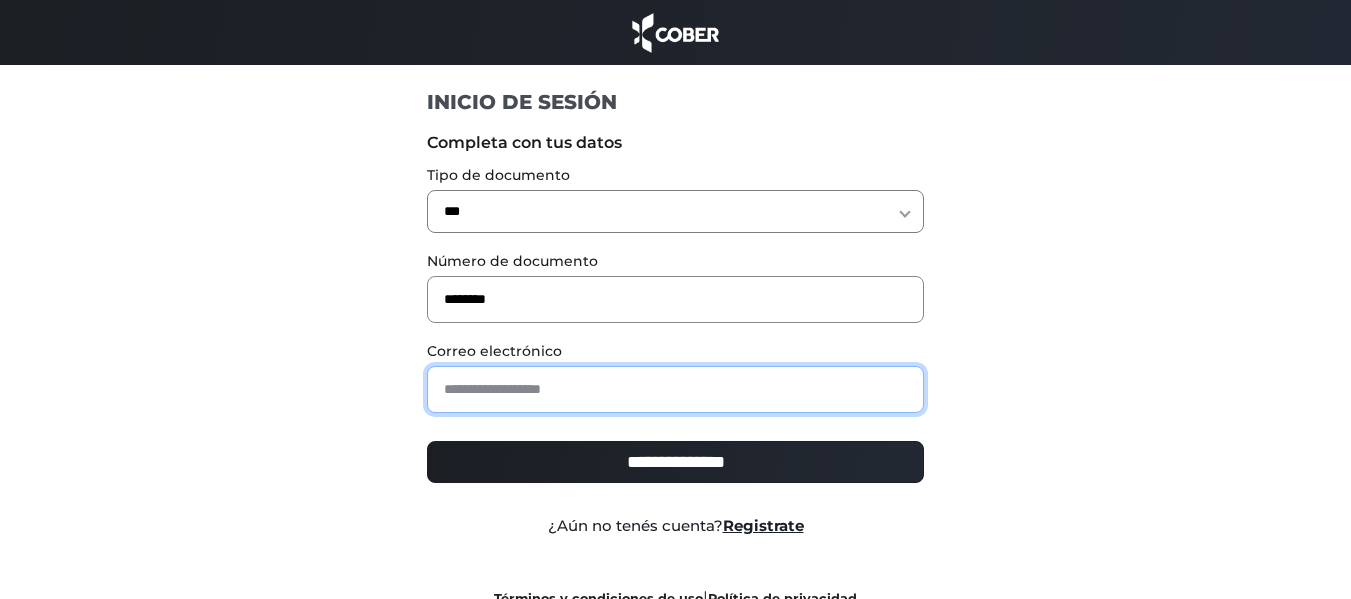 click at bounding box center (675, 389) 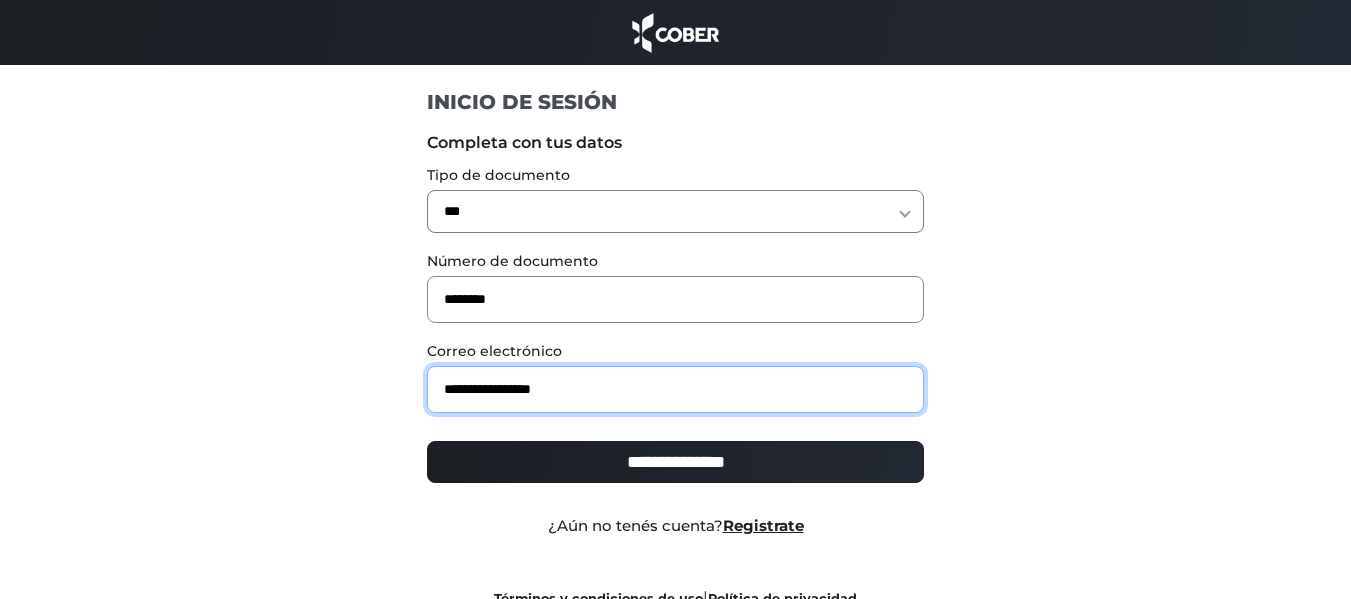 type on "**********" 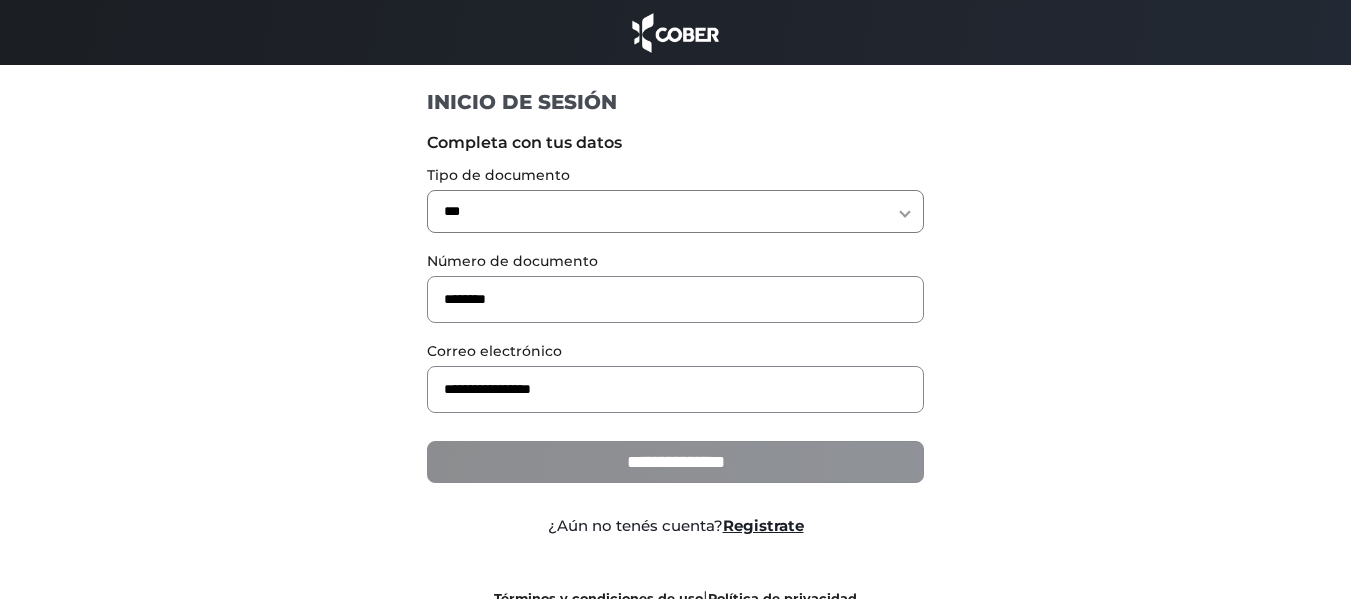 click on "**********" at bounding box center [675, 462] 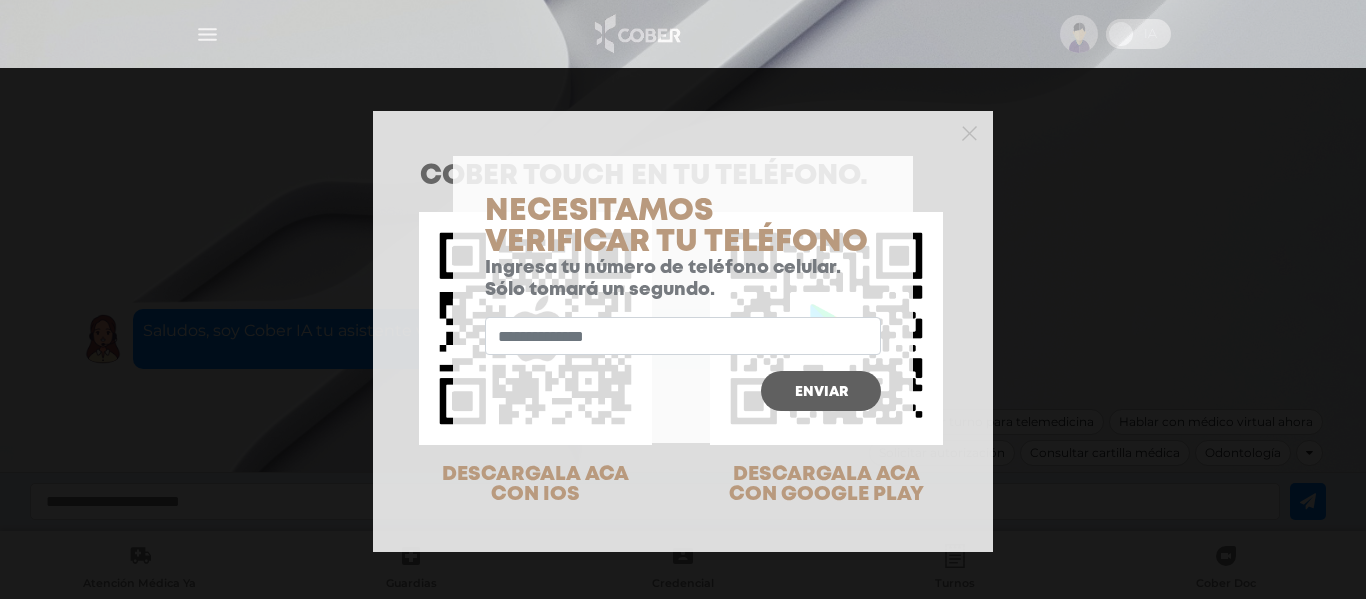 scroll, scrollTop: 0, scrollLeft: 0, axis: both 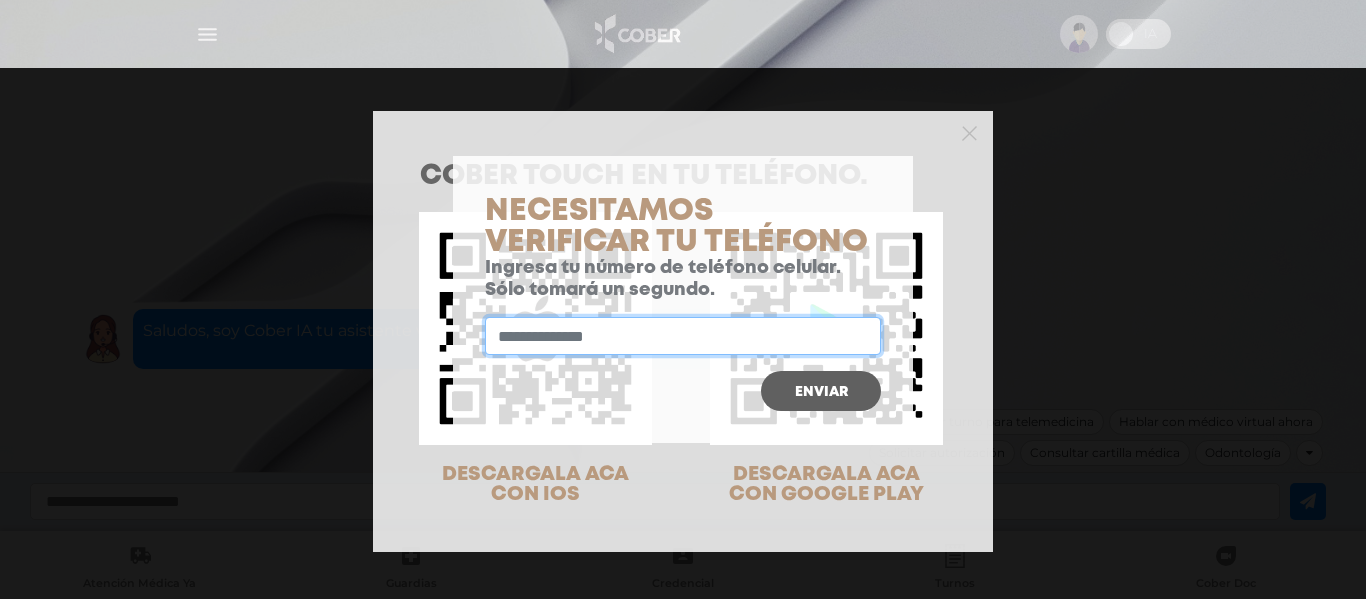 click at bounding box center [683, 336] 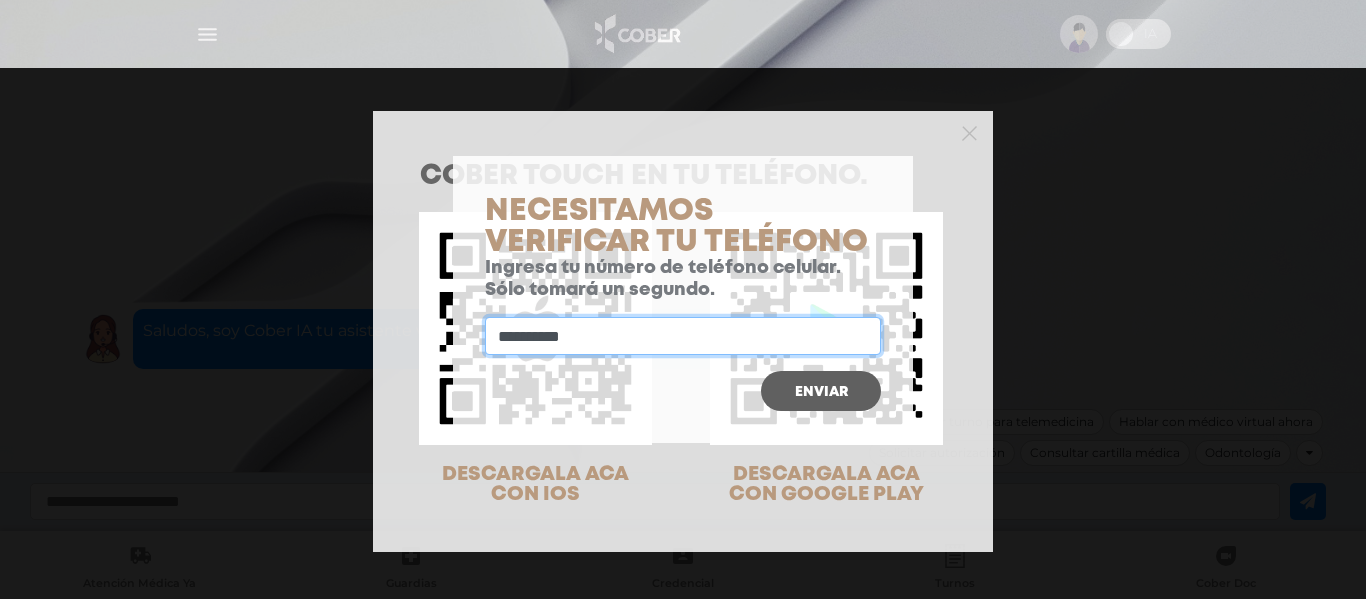 type on "**********" 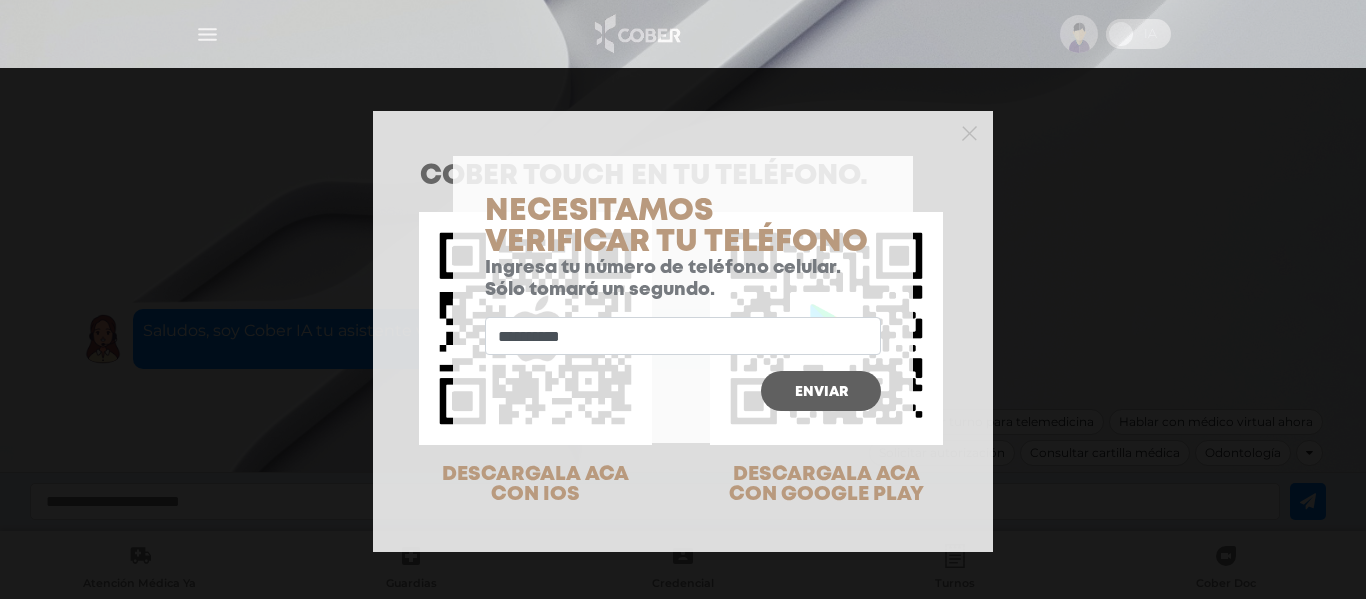click on "Enviar" at bounding box center [821, 391] 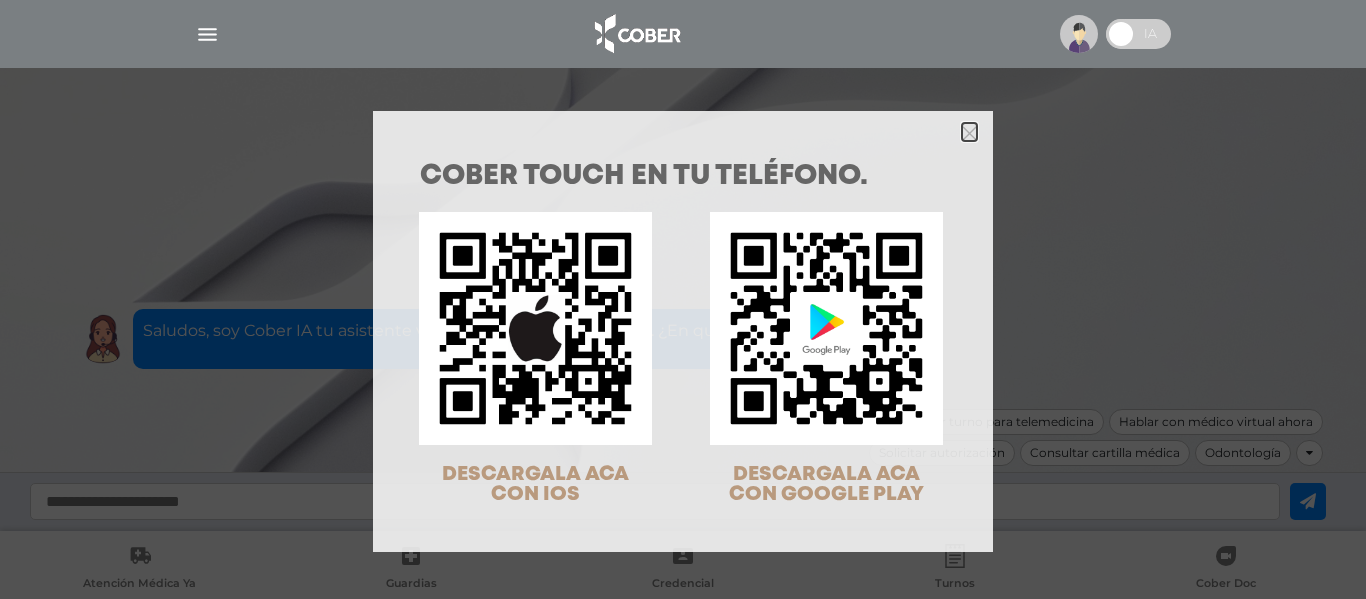 click 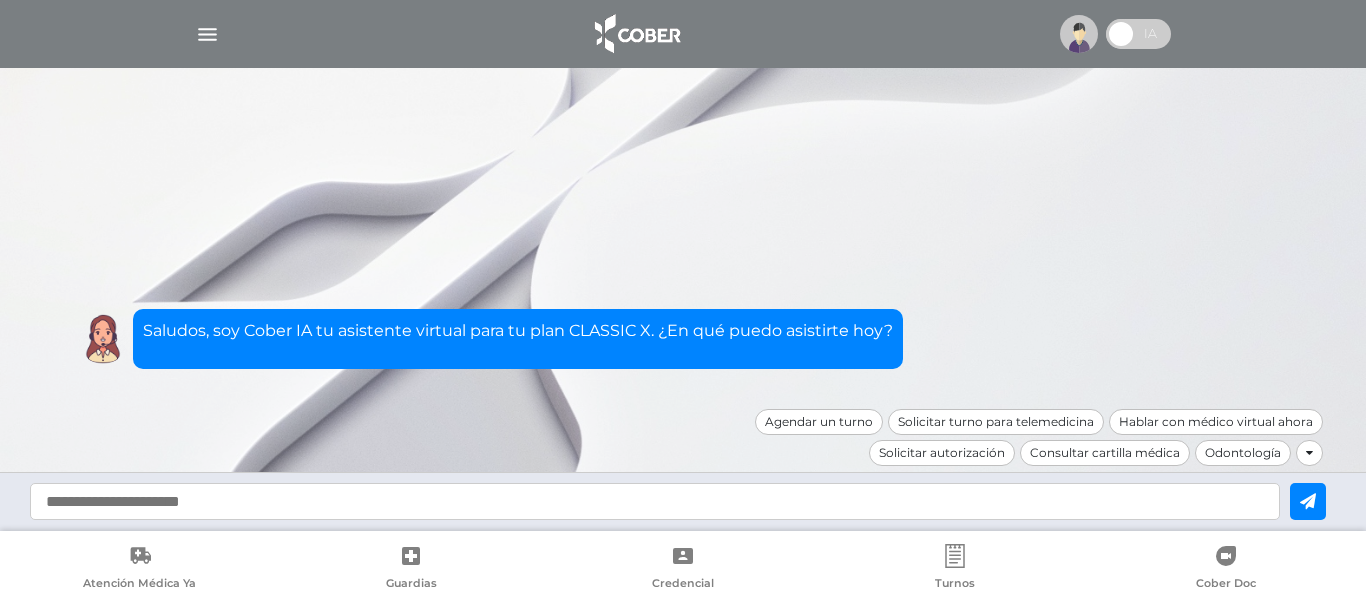 click at bounding box center (1079, 34) 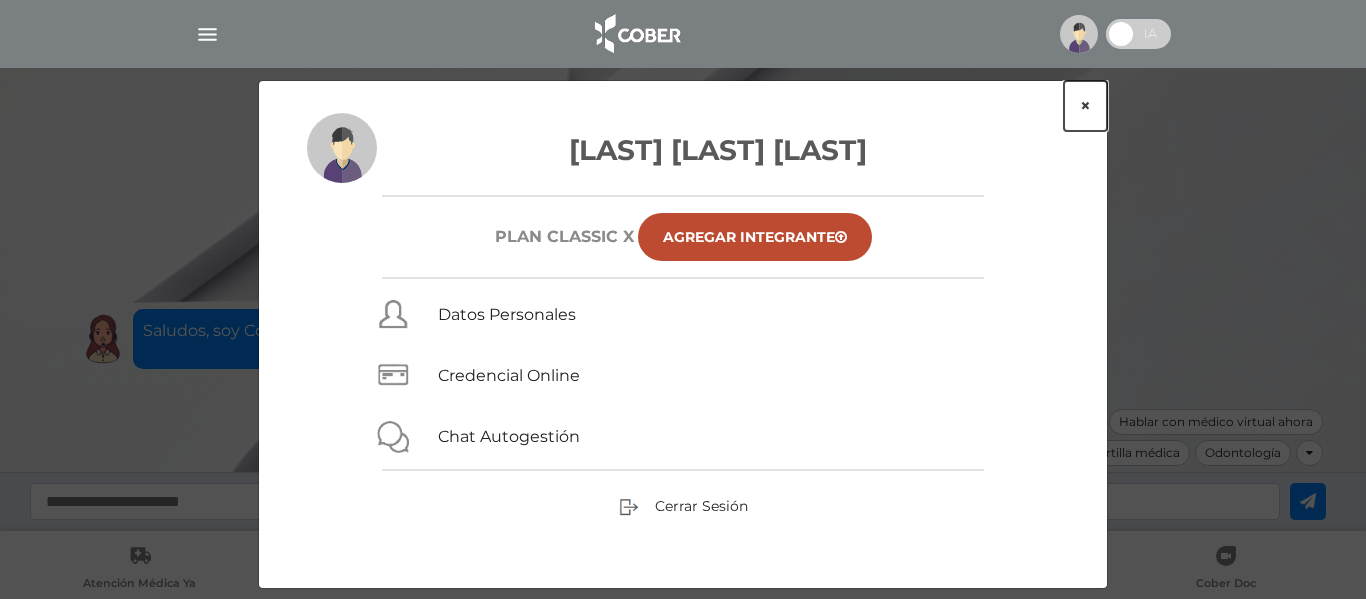 click on "×" at bounding box center [1085, 106] 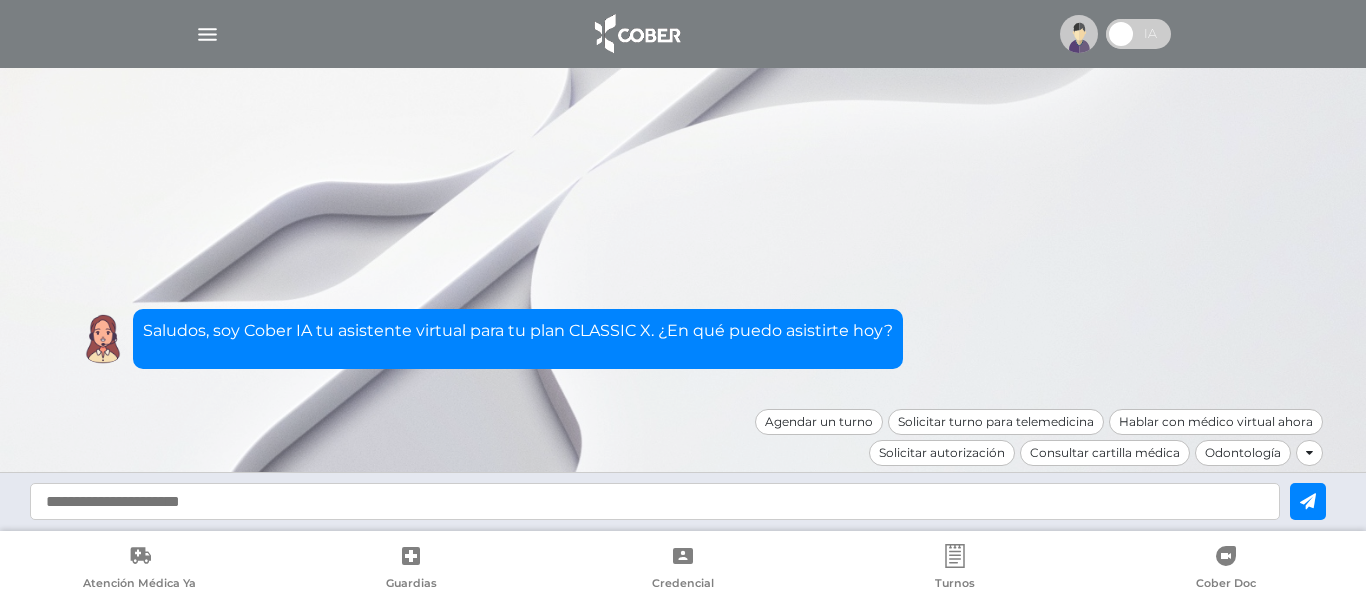 click at bounding box center (1138, 34) 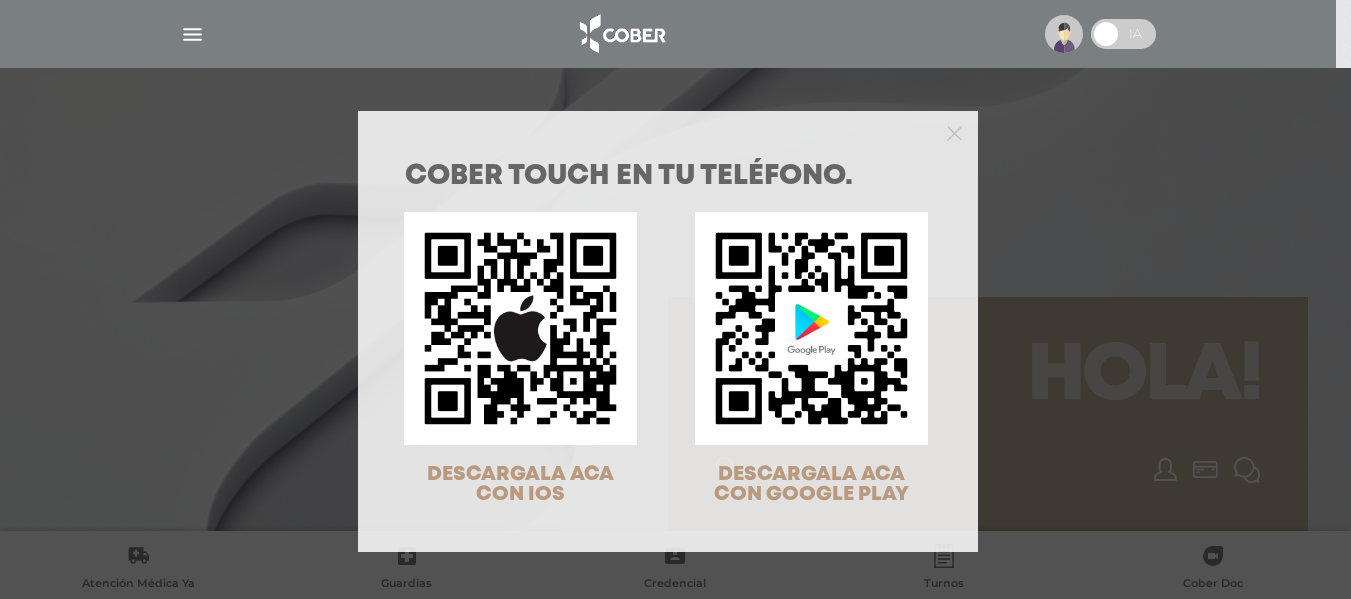 scroll, scrollTop: 0, scrollLeft: 0, axis: both 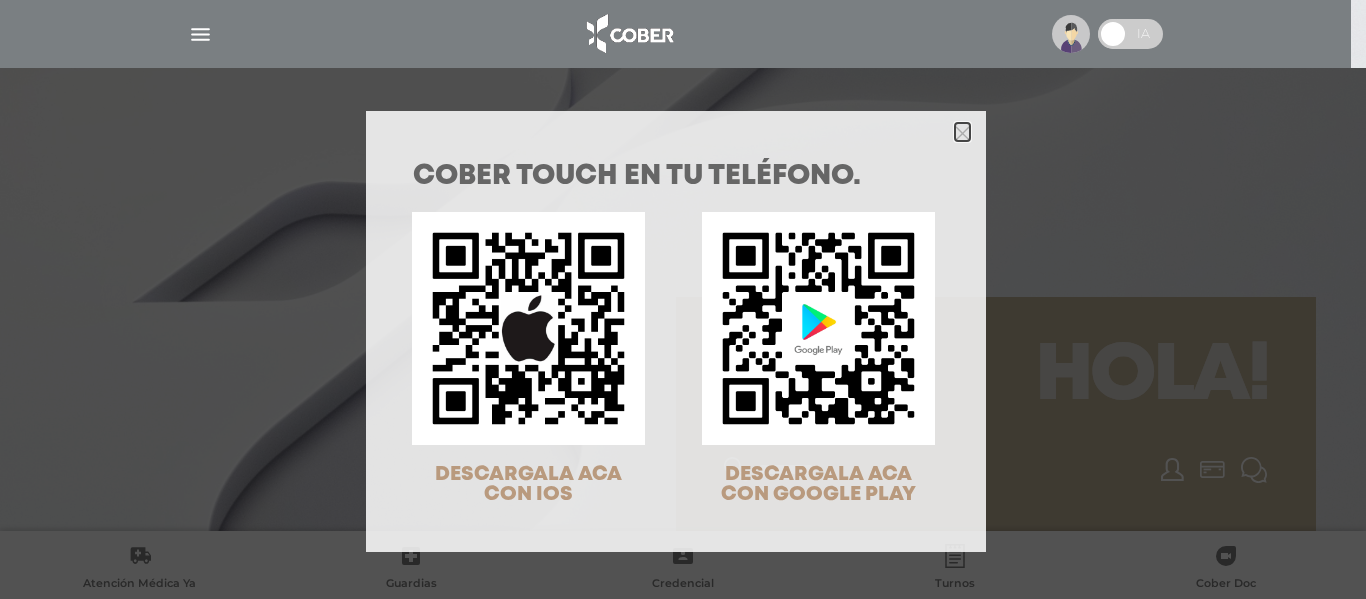 click 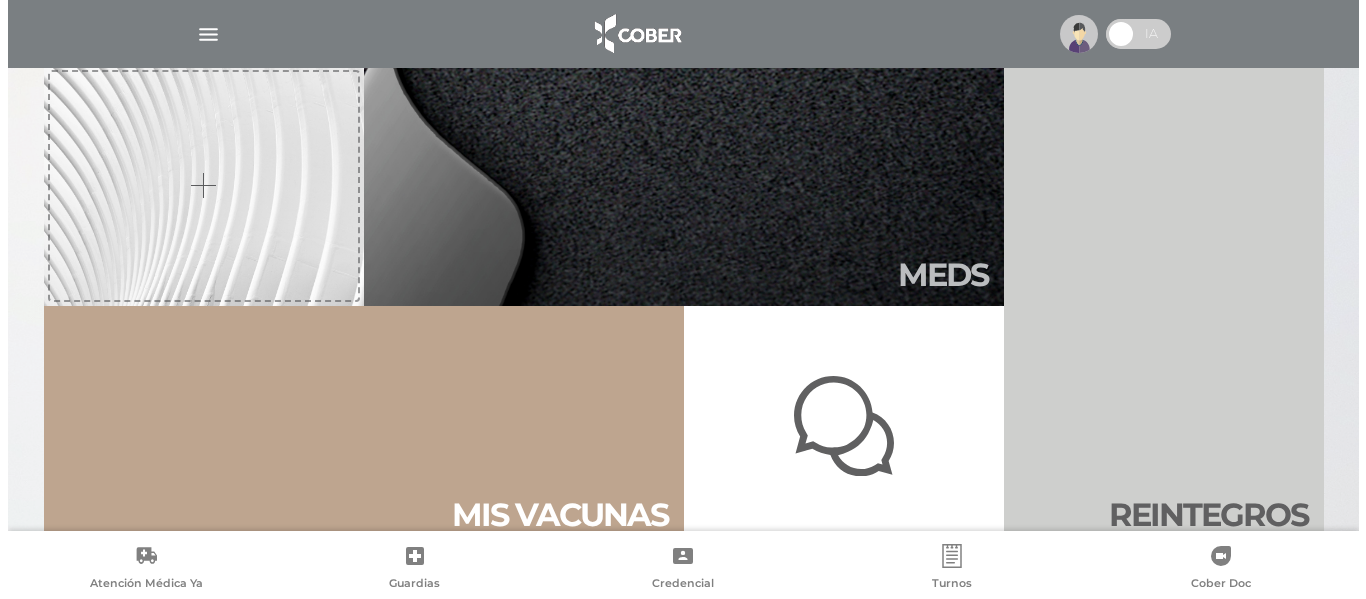 scroll, scrollTop: 706, scrollLeft: 0, axis: vertical 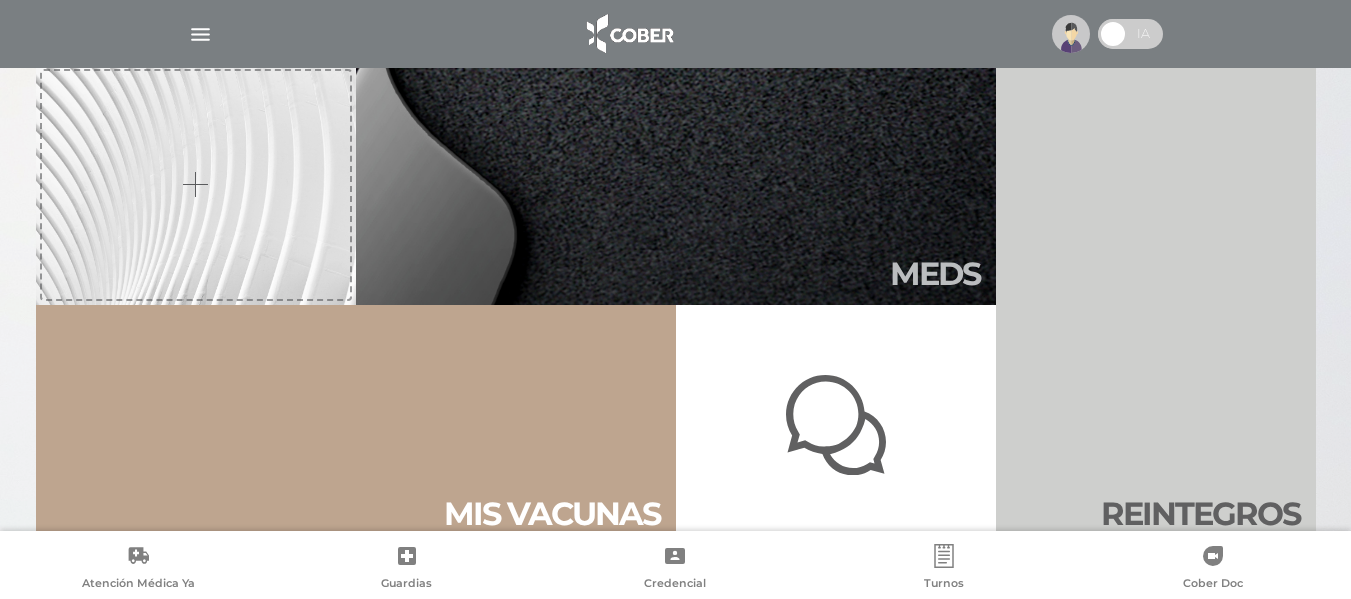 click at bounding box center (676, 34) 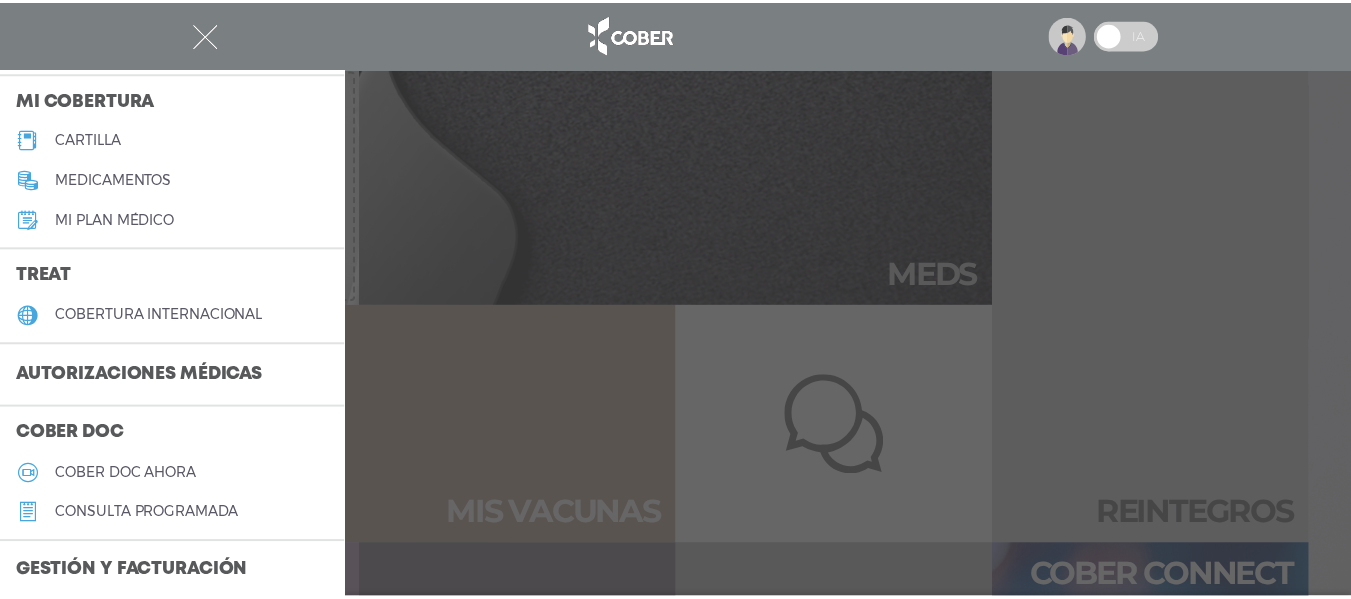 scroll, scrollTop: 245, scrollLeft: 0, axis: vertical 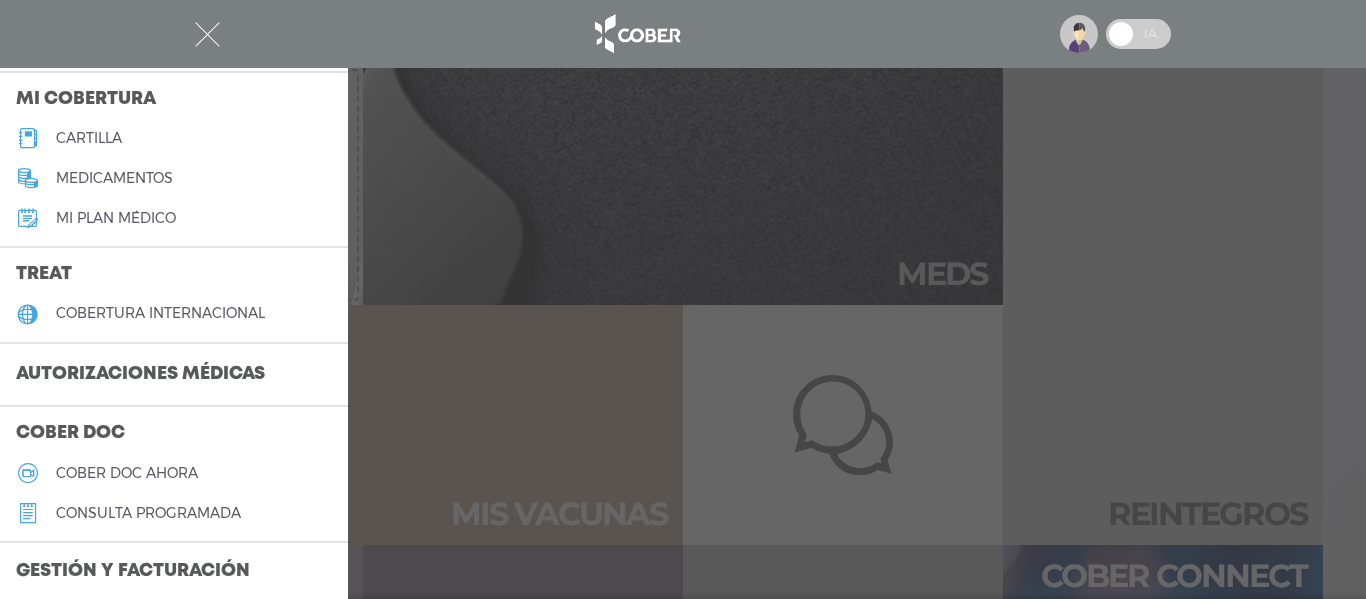 click at bounding box center [683, 299] 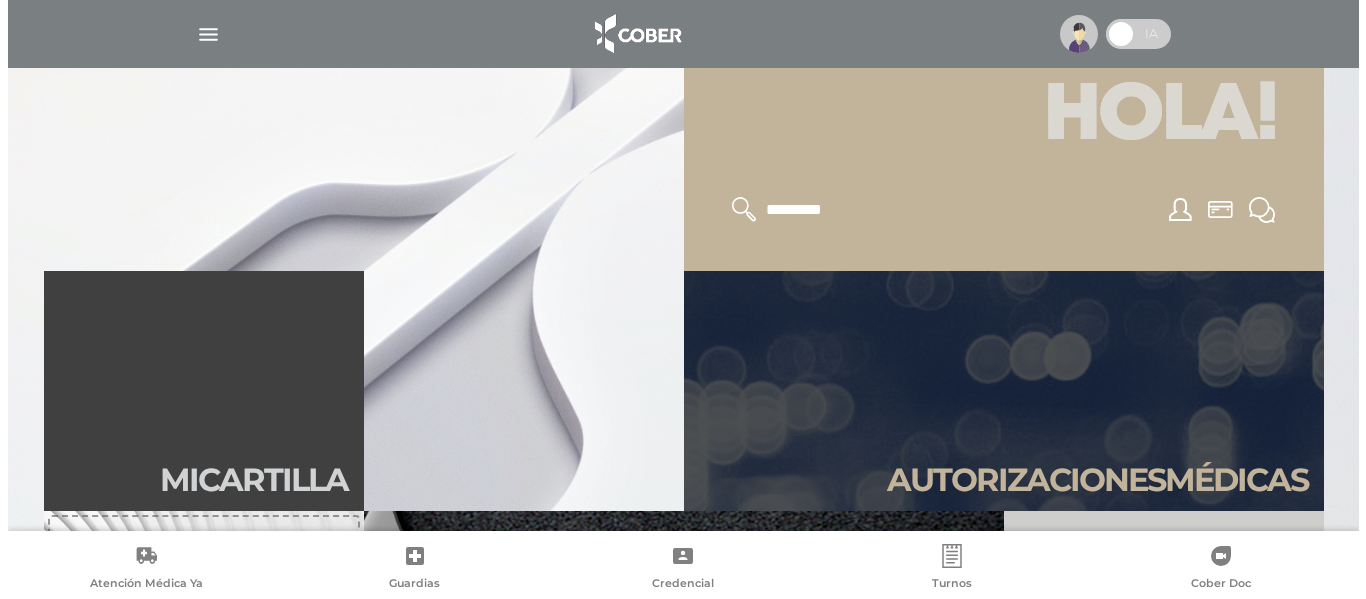scroll, scrollTop: 0, scrollLeft: 0, axis: both 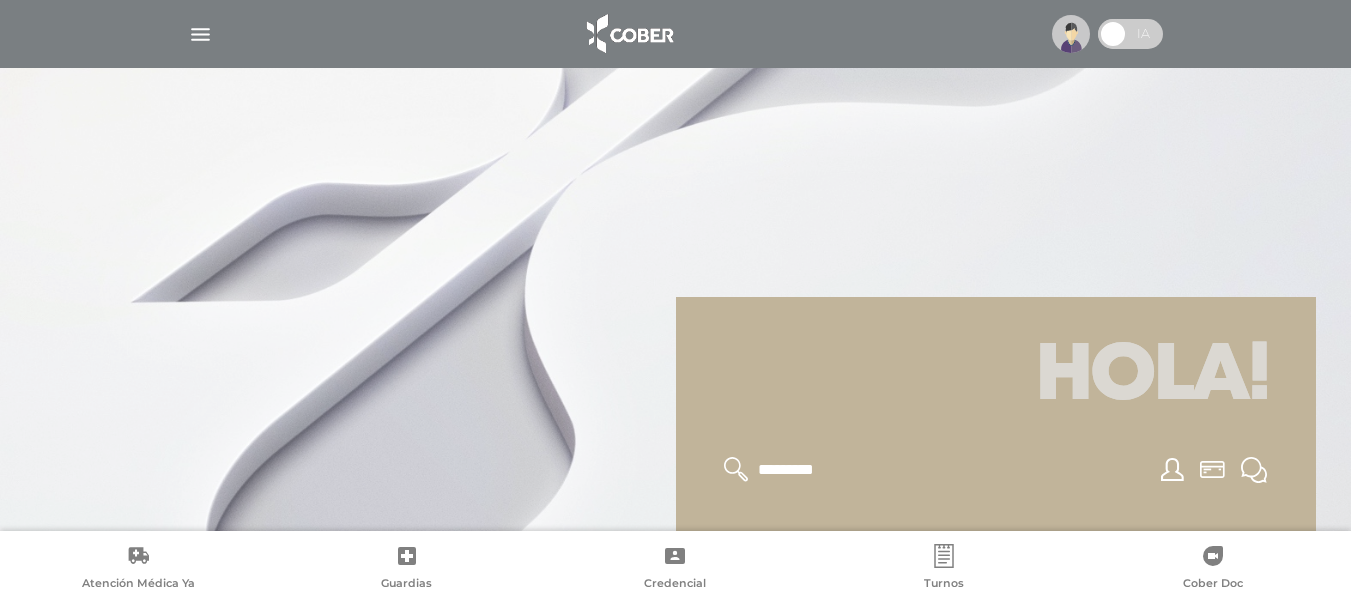 click at bounding box center [1071, 34] 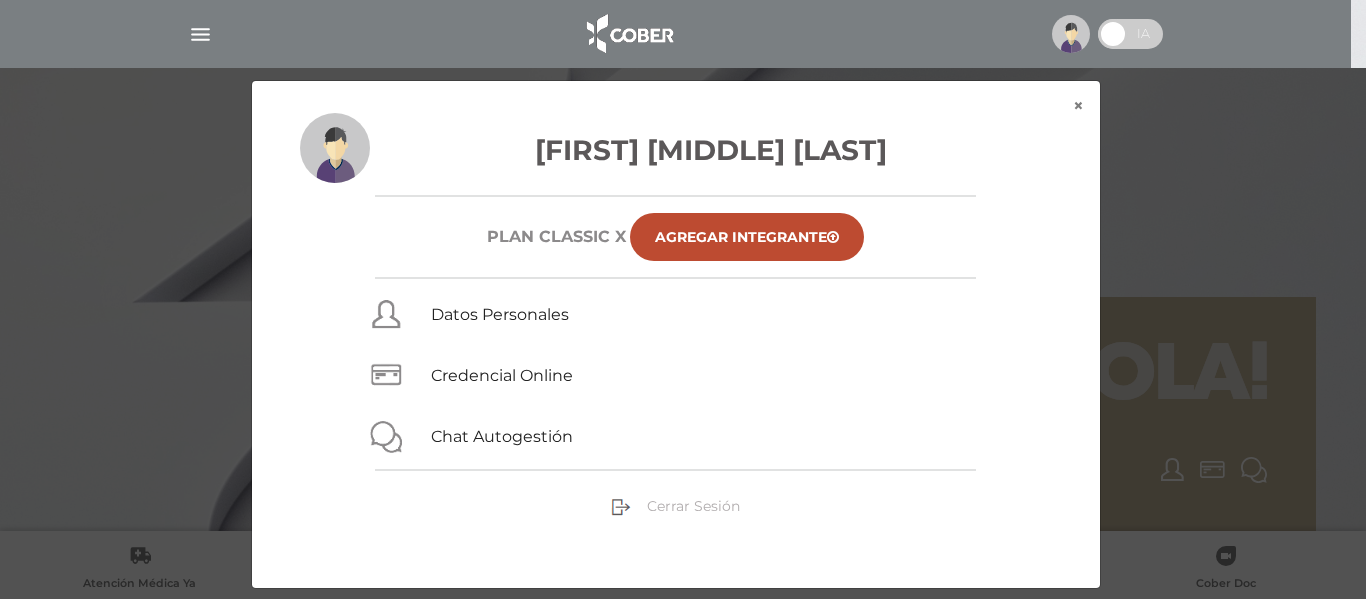 click on "Cerrar Sesión" at bounding box center (693, 506) 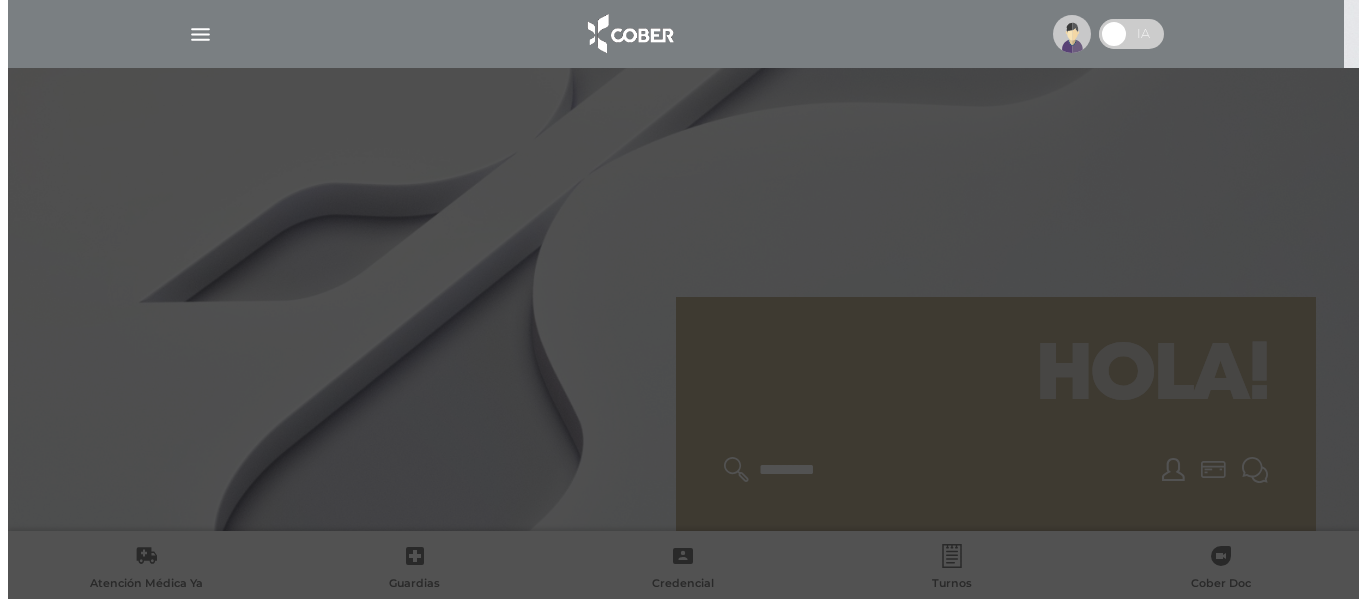 scroll, scrollTop: 0, scrollLeft: 0, axis: both 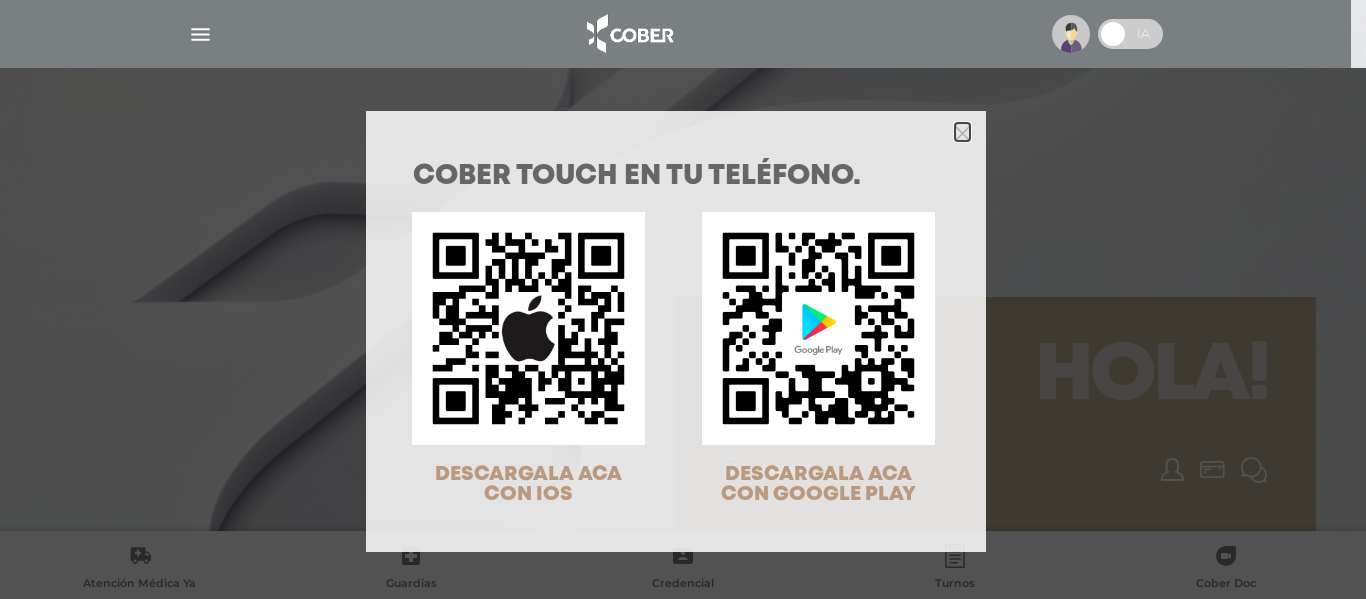 click 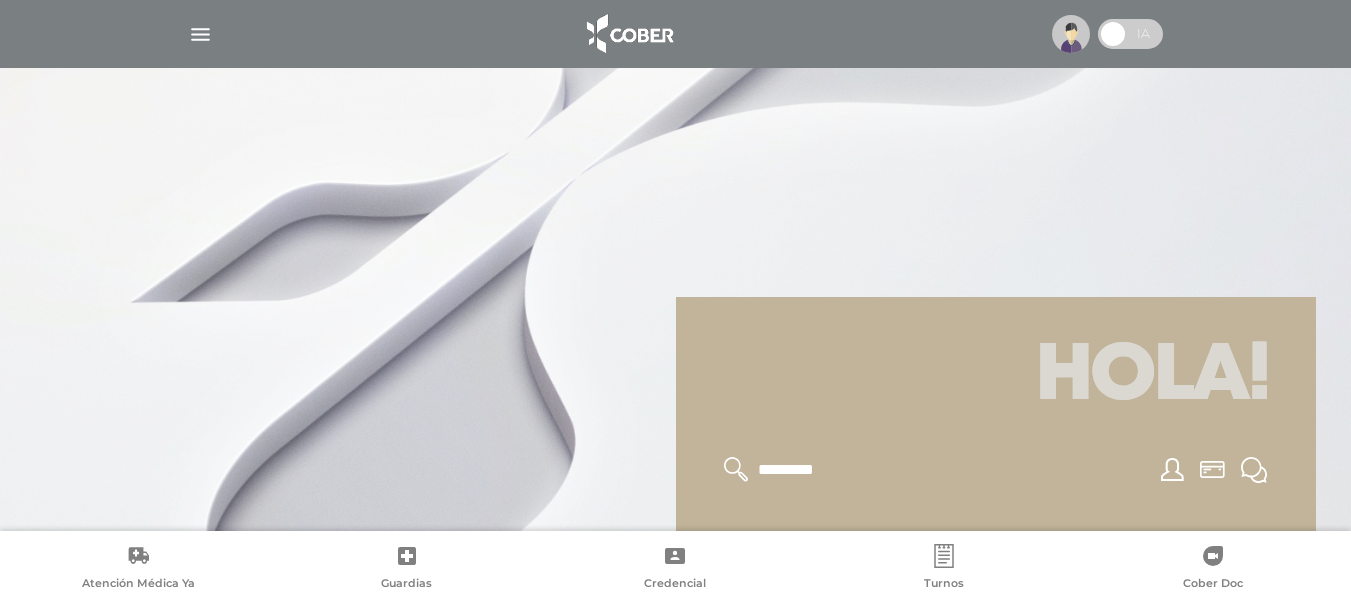 click at bounding box center [1071, 34] 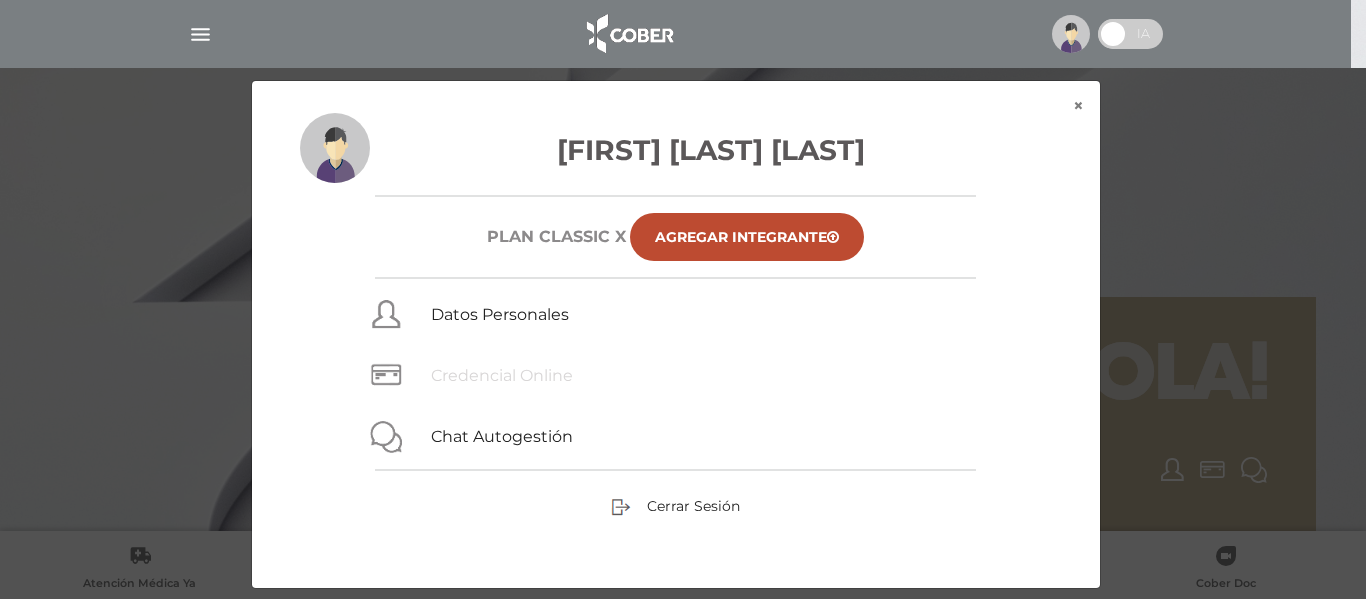 click on "Credencial Online" at bounding box center [502, 375] 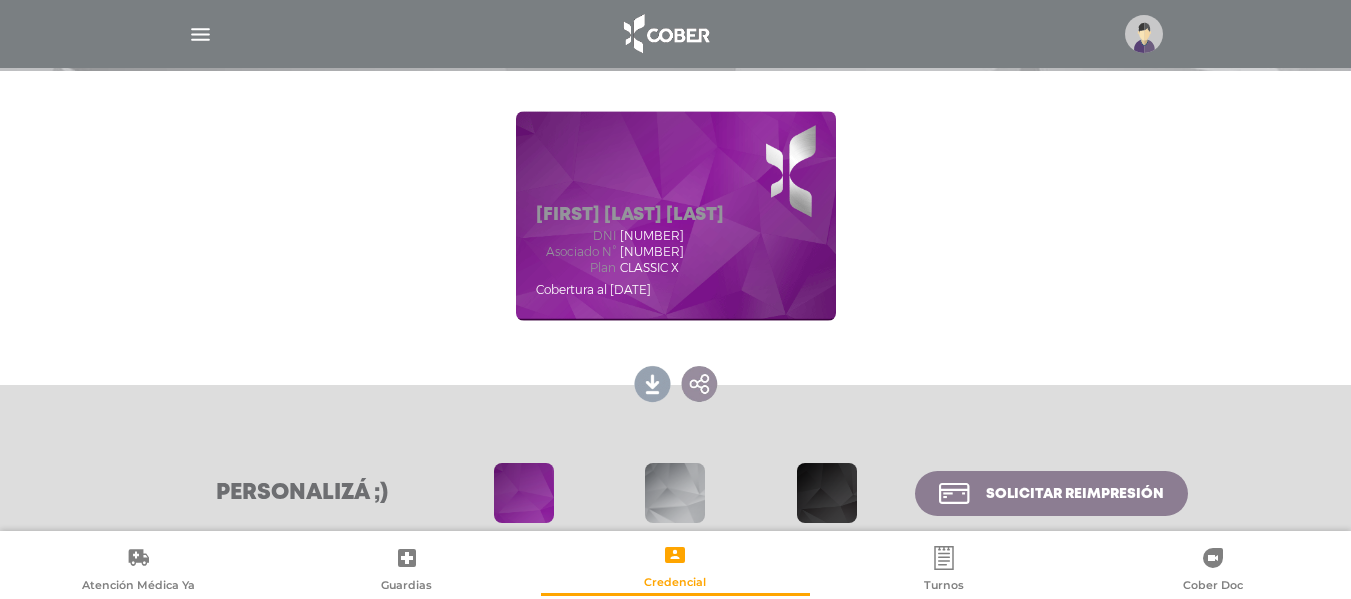 scroll, scrollTop: 238, scrollLeft: 0, axis: vertical 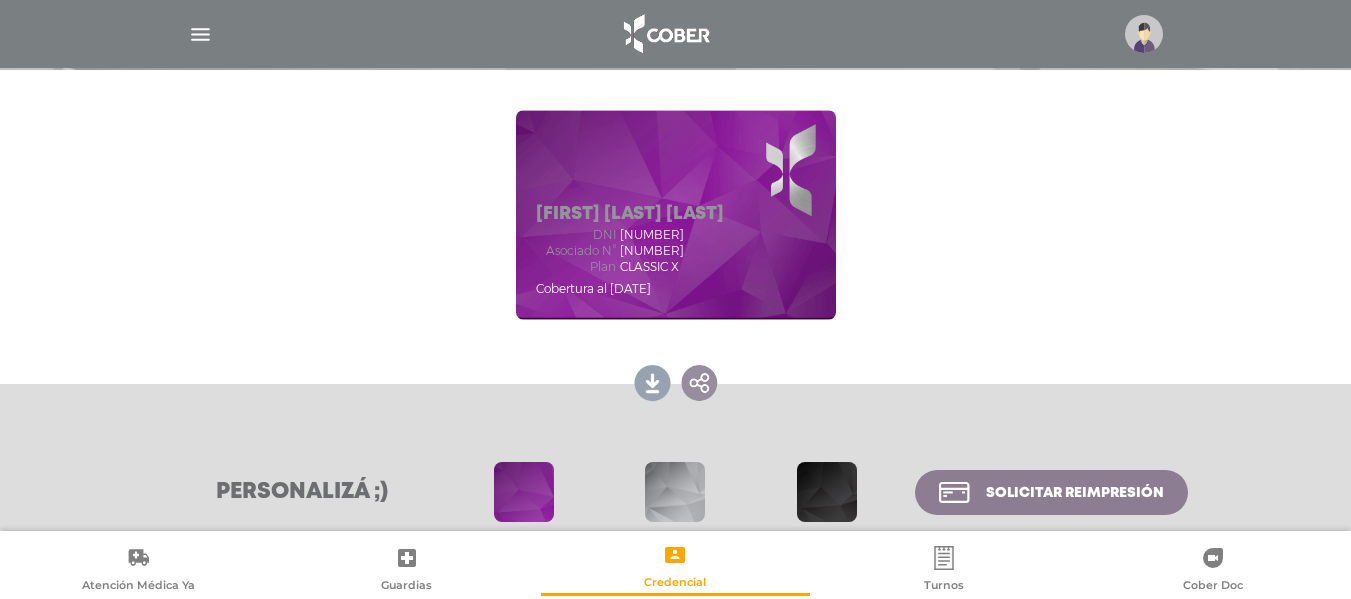 click at bounding box center (675, 492) 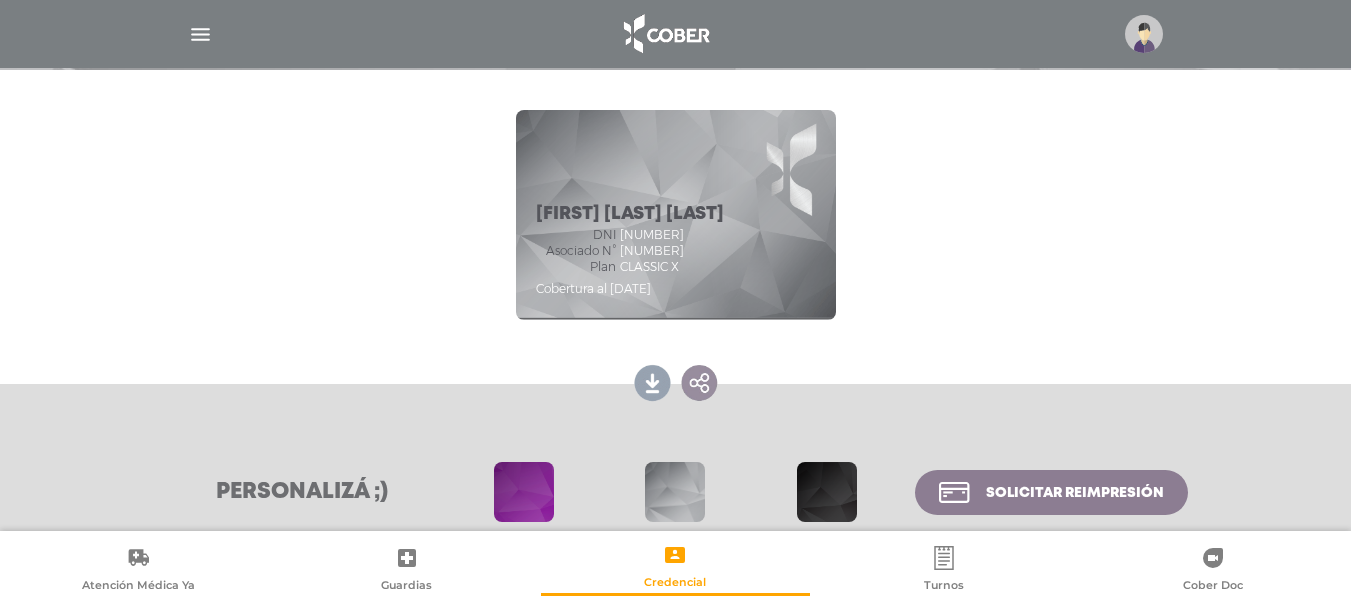 click at bounding box center (653, 381) 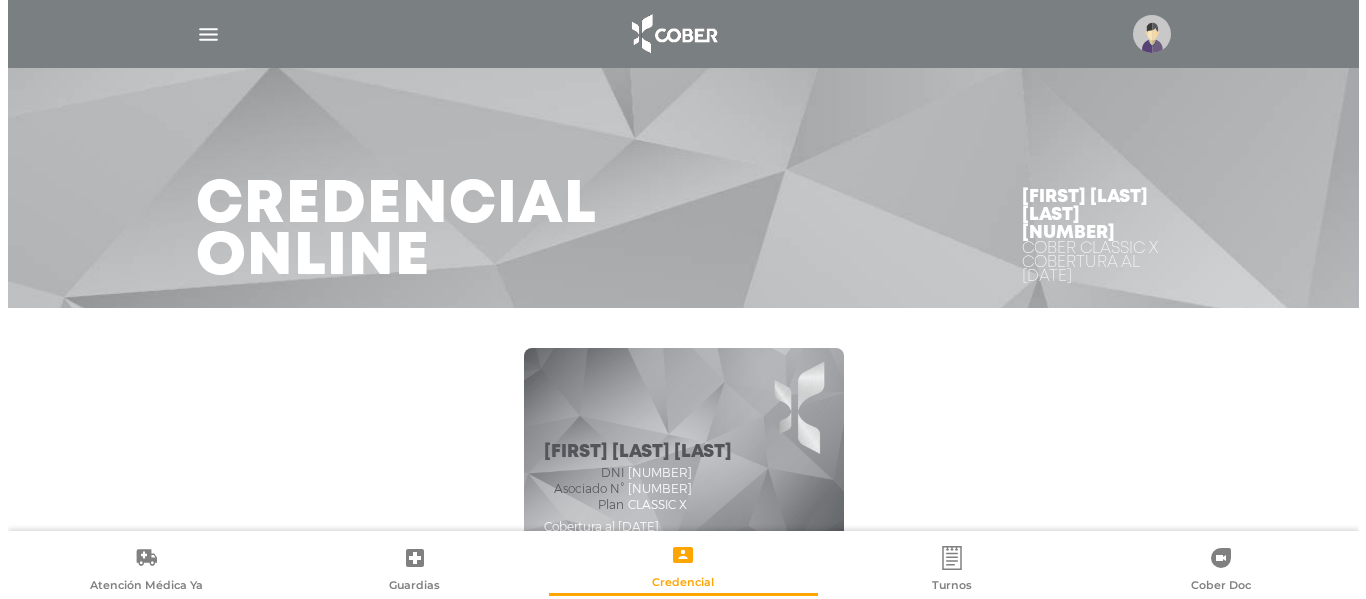 scroll, scrollTop: 146, scrollLeft: 0, axis: vertical 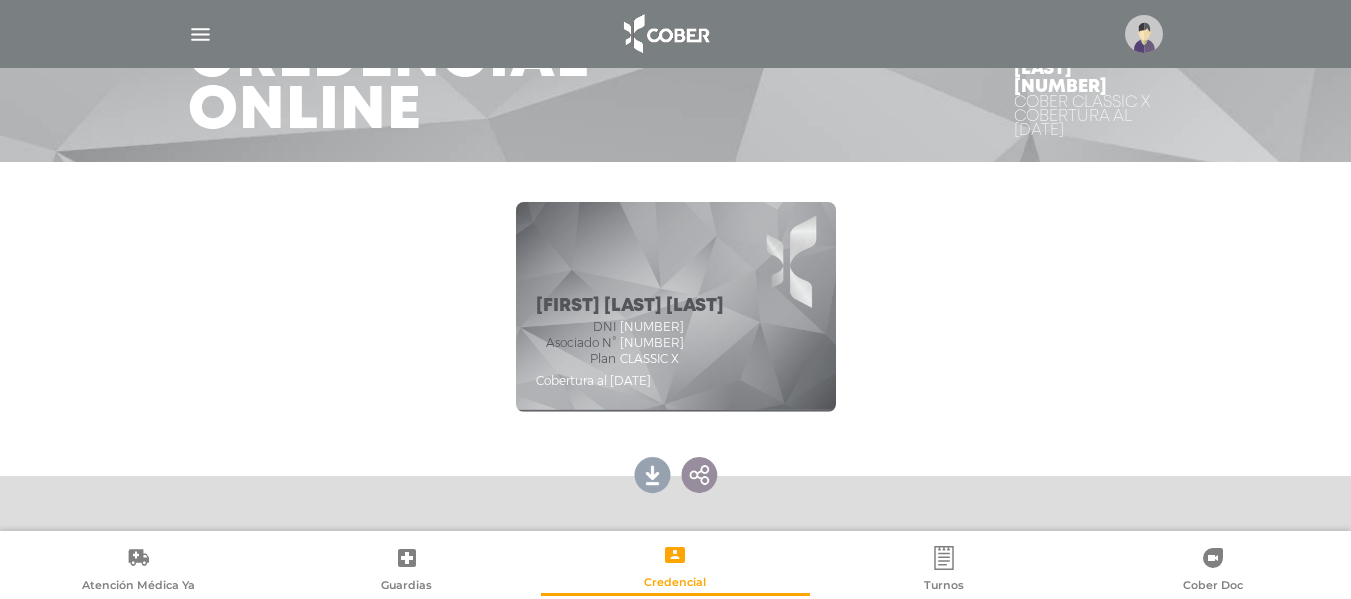 click at bounding box center (1144, 34) 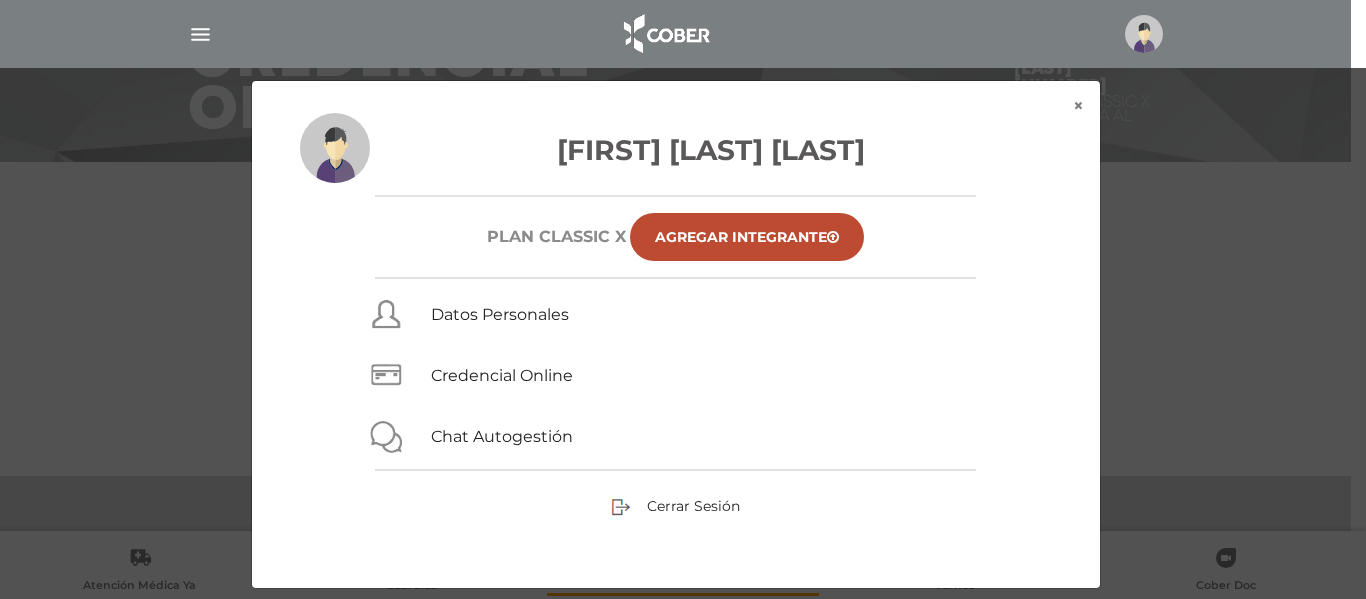 click on "Carla Sierra Fayad
Plan CLASSIC X
Agregar Integrante
Datos Personales
Credencial Online
Chat Autogestión
Cerrar Sesión" at bounding box center [676, 350] 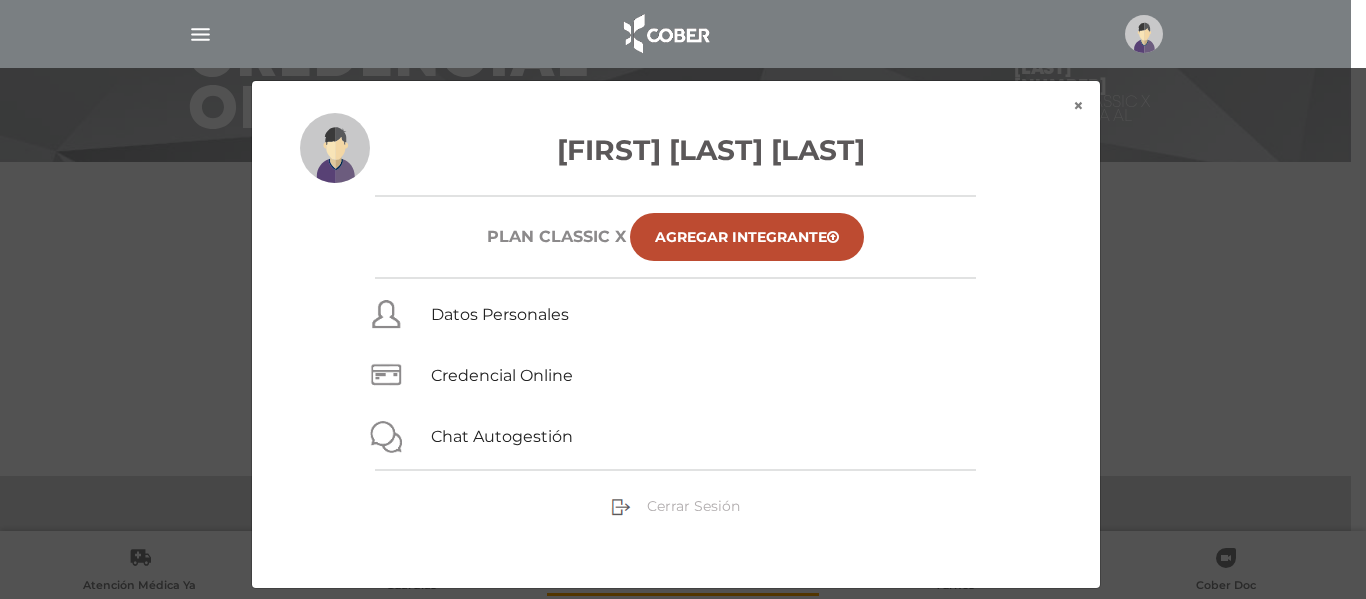click on "Cerrar Sesión" at bounding box center [693, 506] 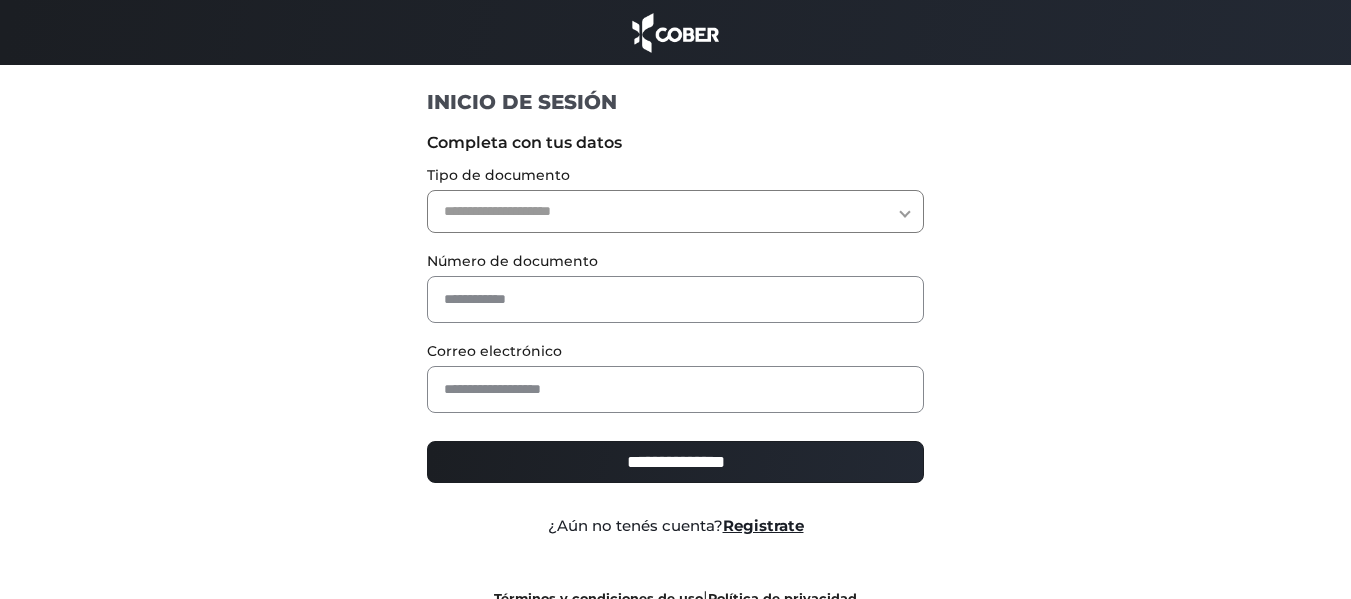 scroll, scrollTop: 0, scrollLeft: 0, axis: both 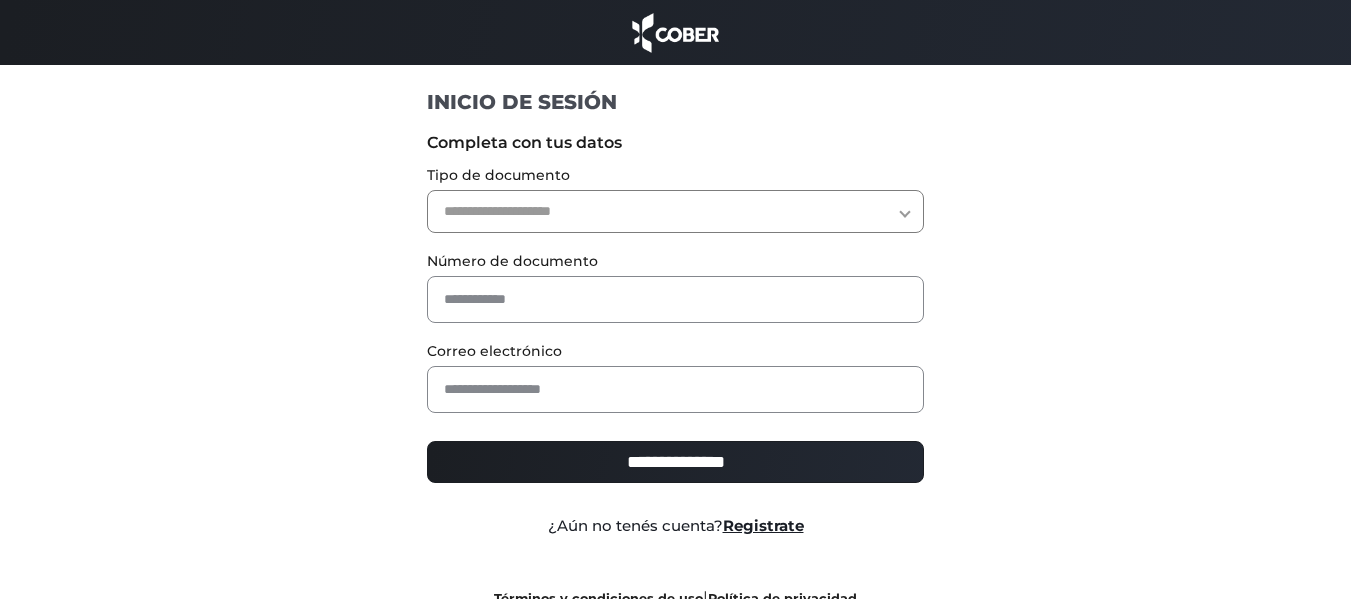 click on "**********" at bounding box center [675, 211] 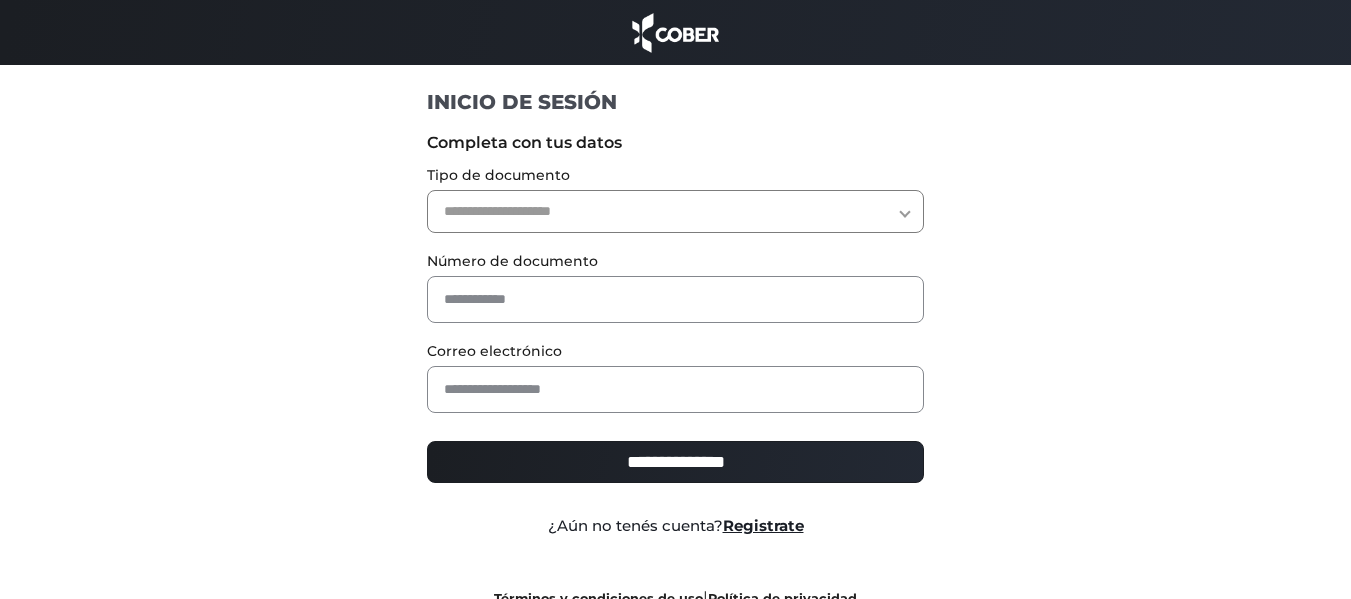 select on "***" 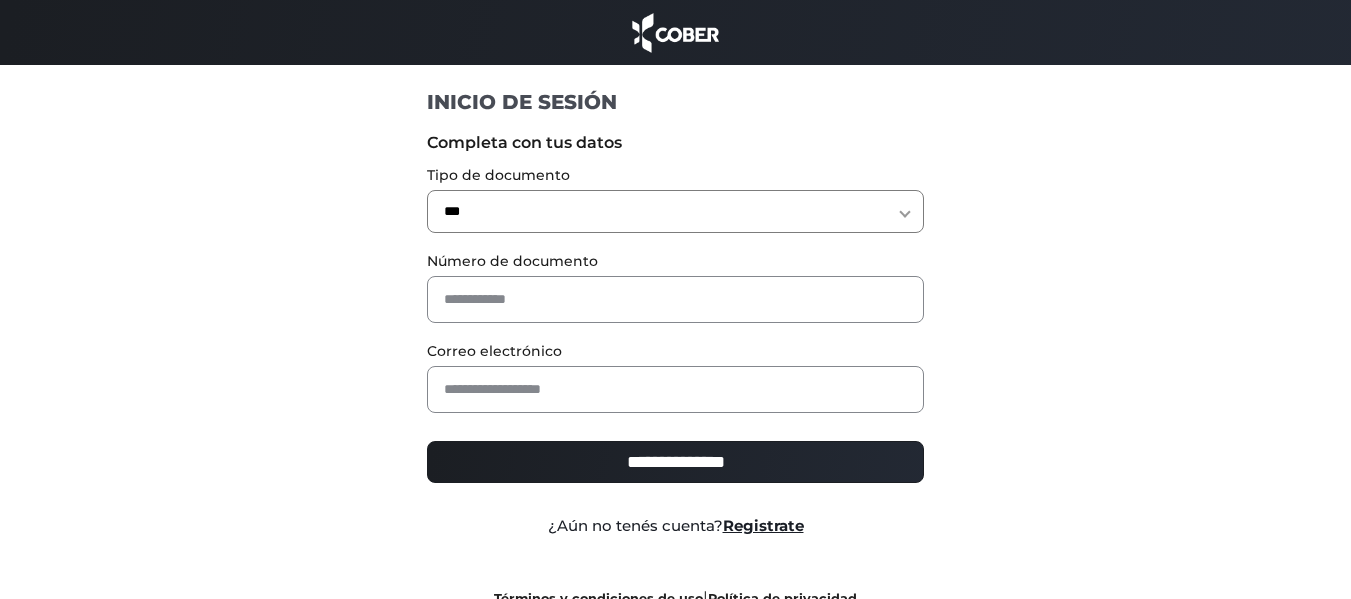 click on "**********" at bounding box center [675, 211] 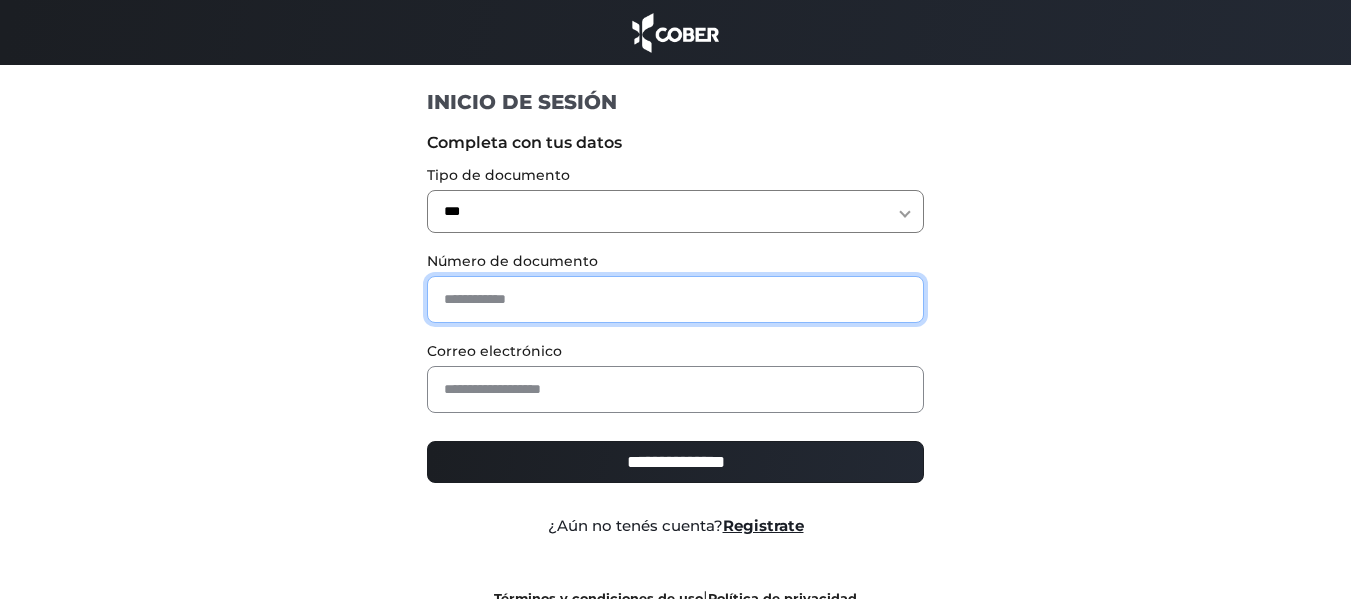 click at bounding box center [675, 299] 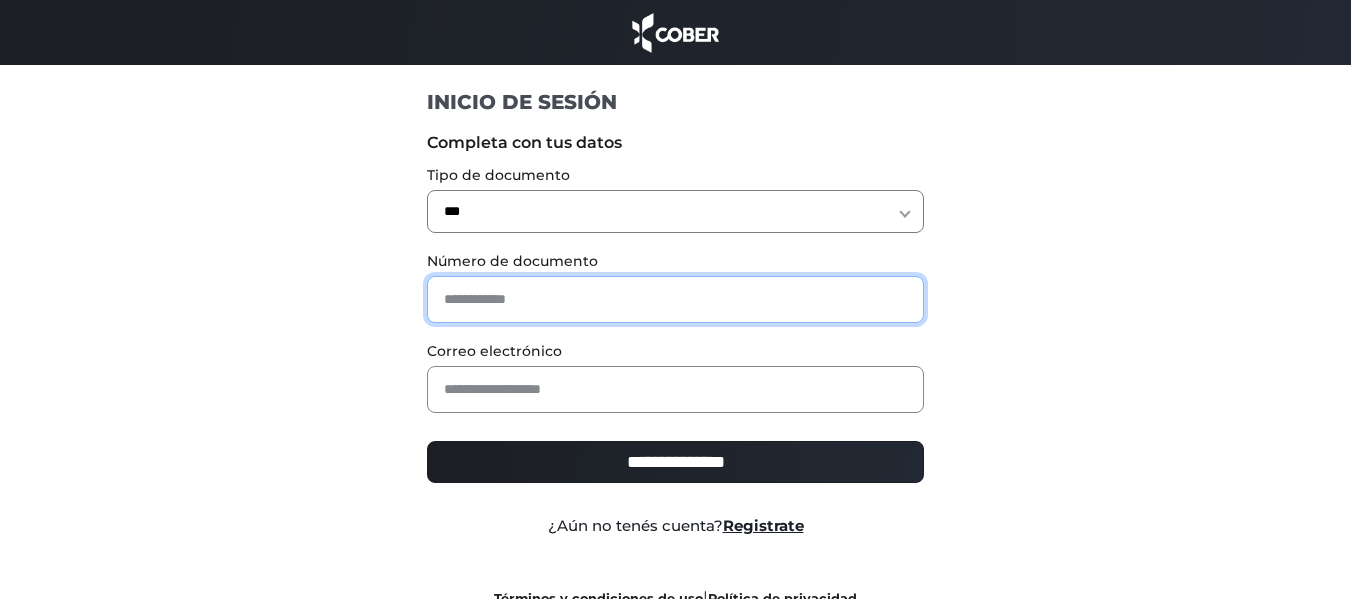 type on "*" 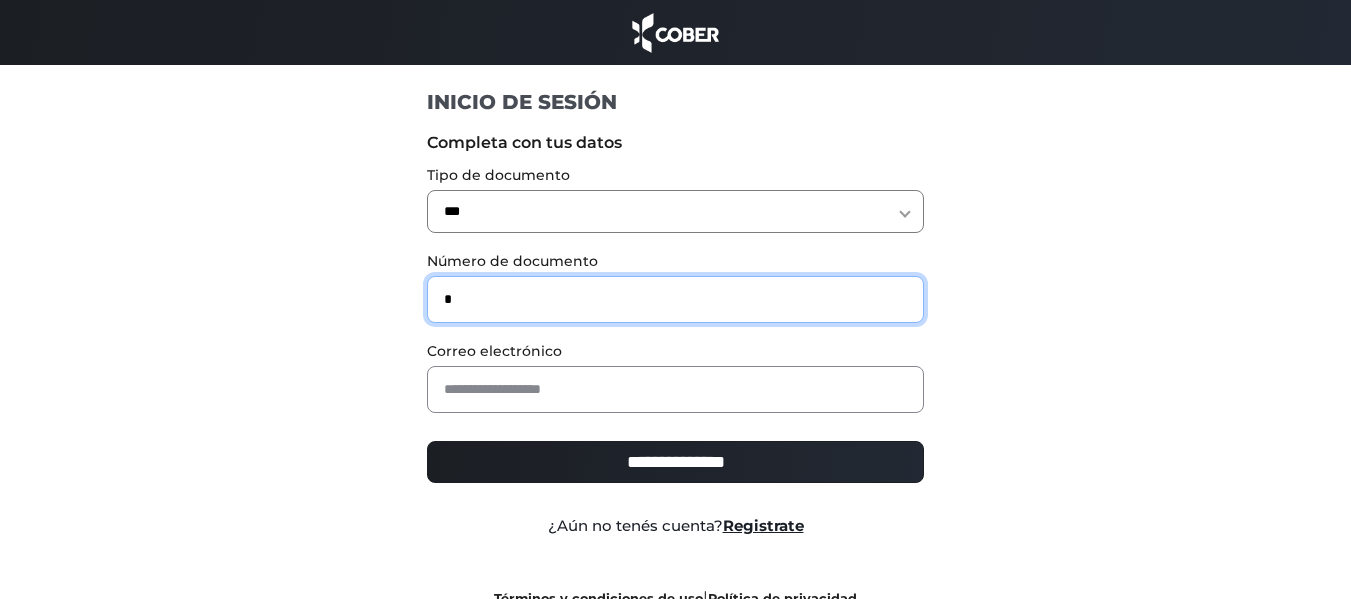 type on "*" 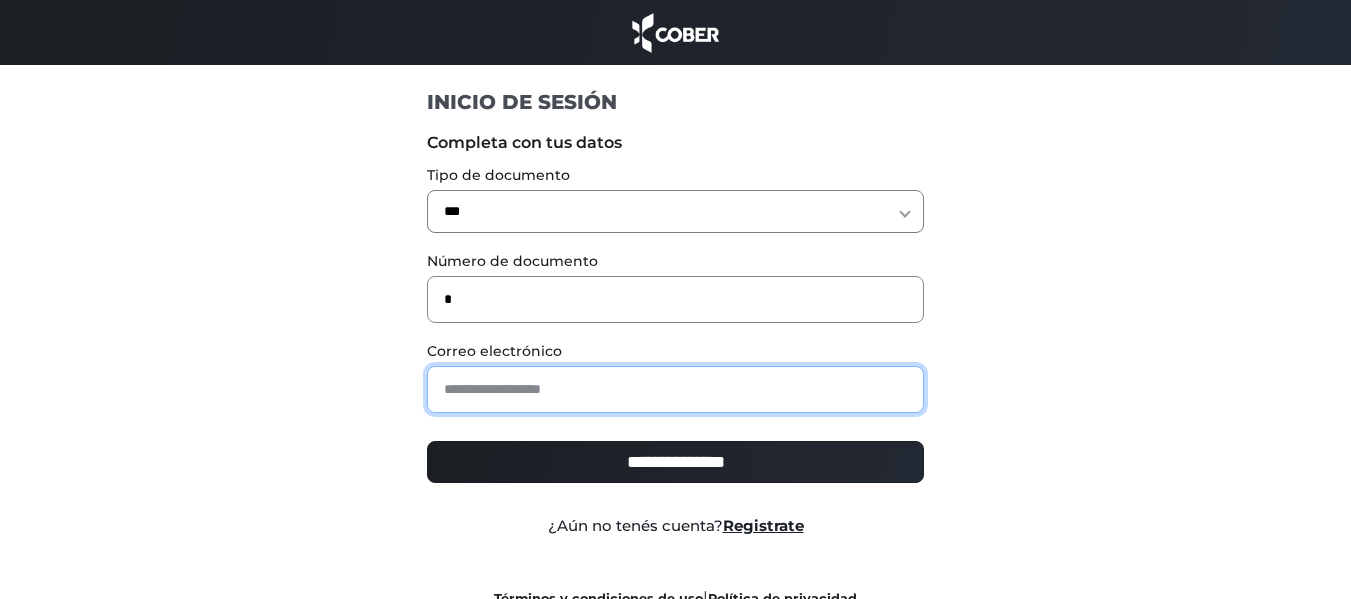 click at bounding box center (675, 389) 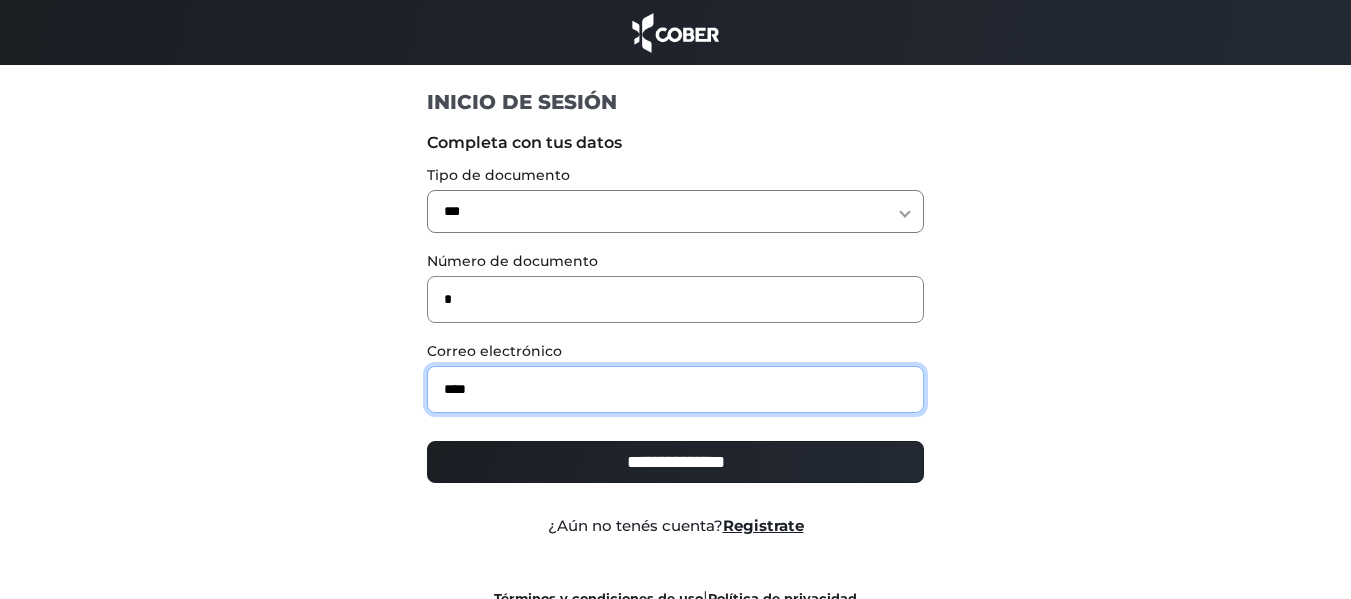 type on "**********" 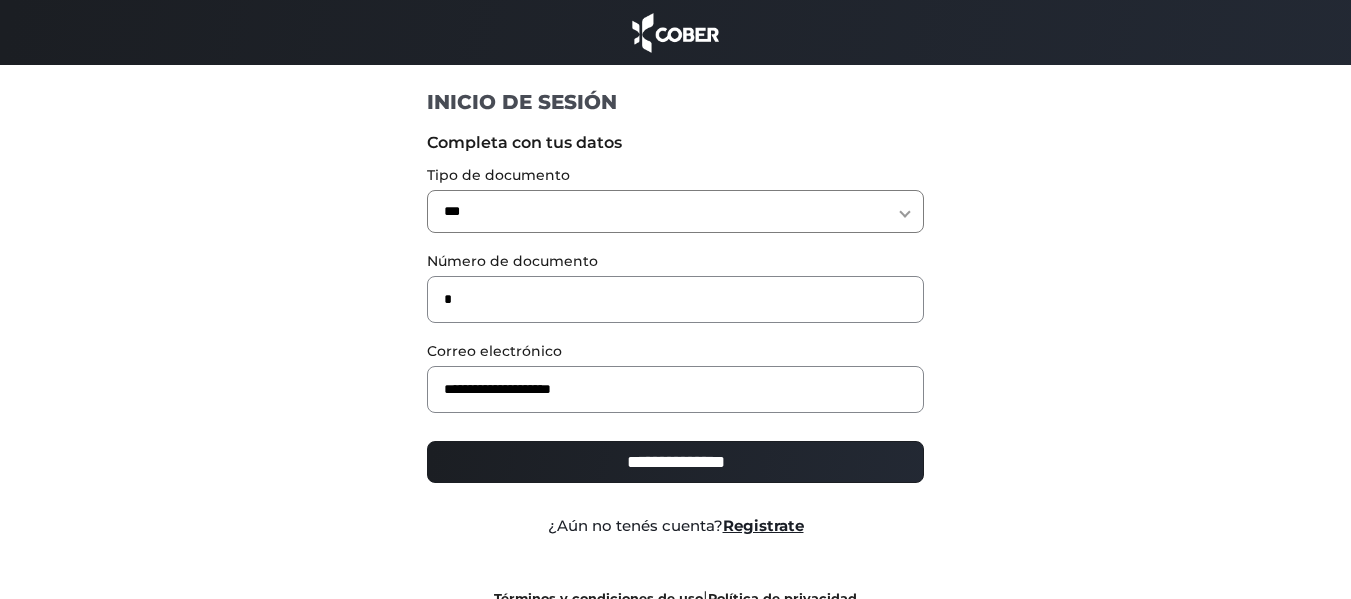 click on "**********" at bounding box center (675, 470) 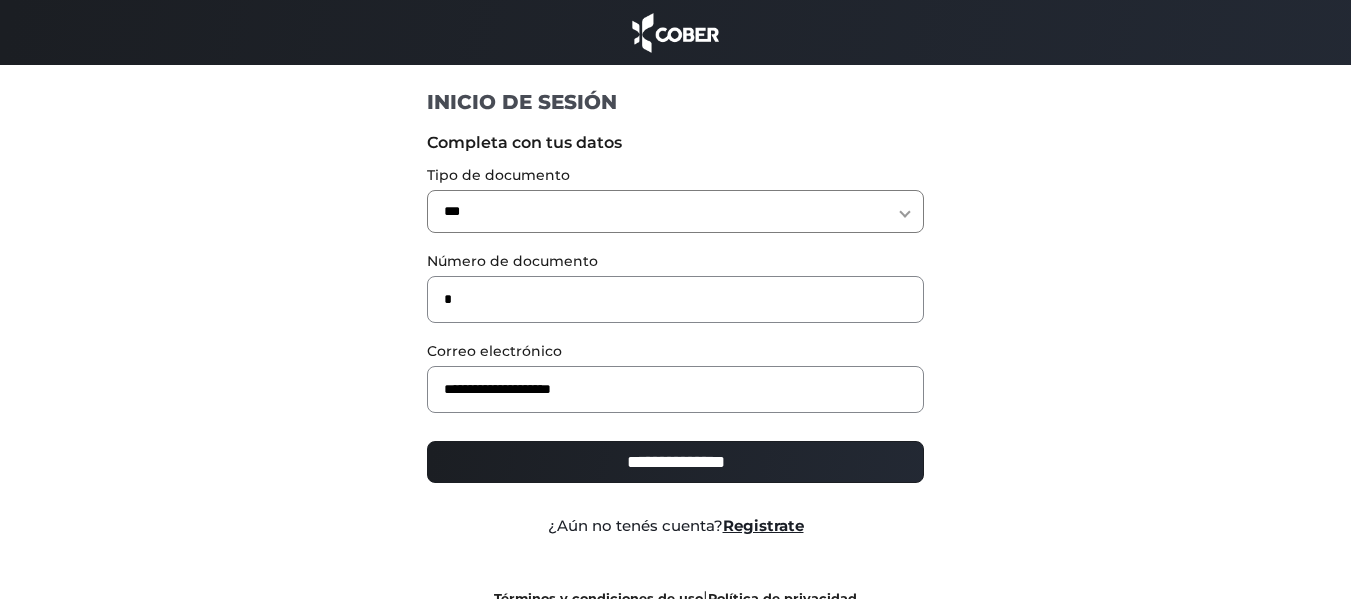 type on "**********" 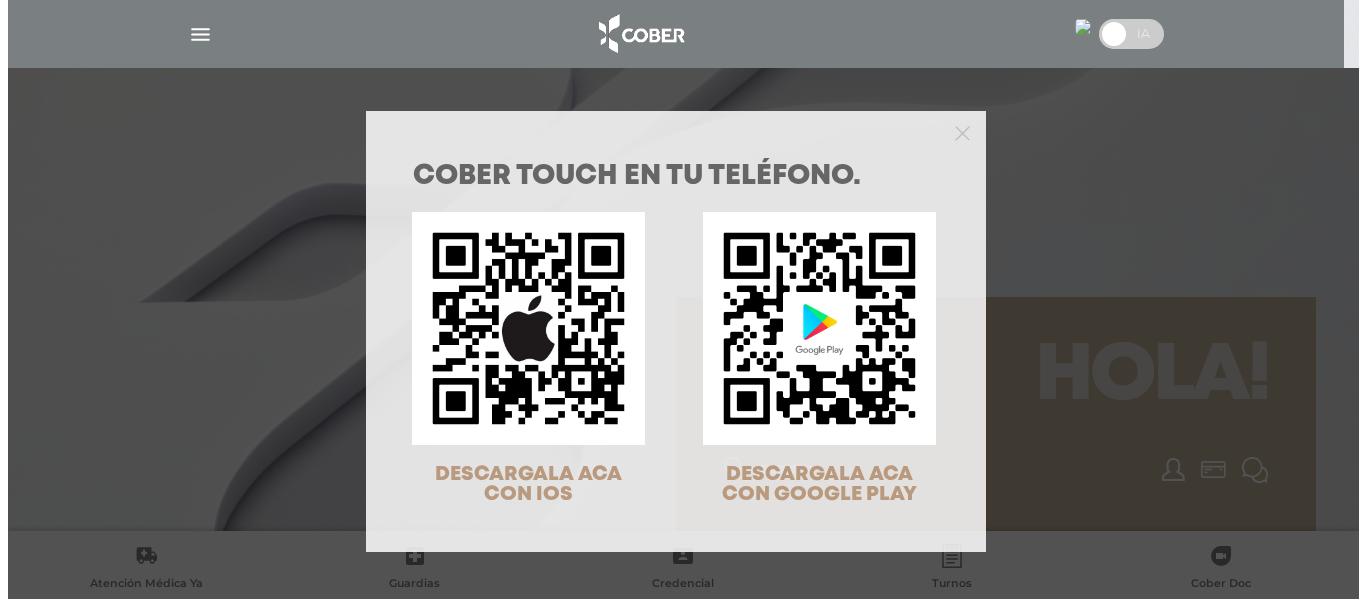 scroll, scrollTop: 0, scrollLeft: 0, axis: both 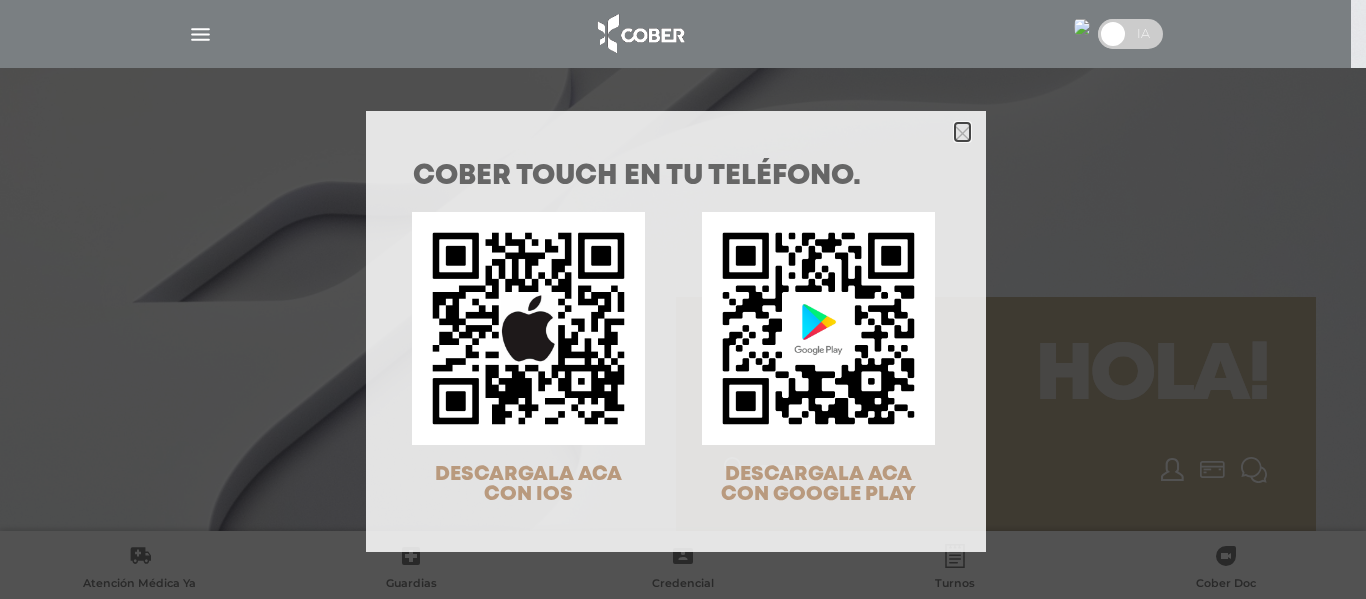 click 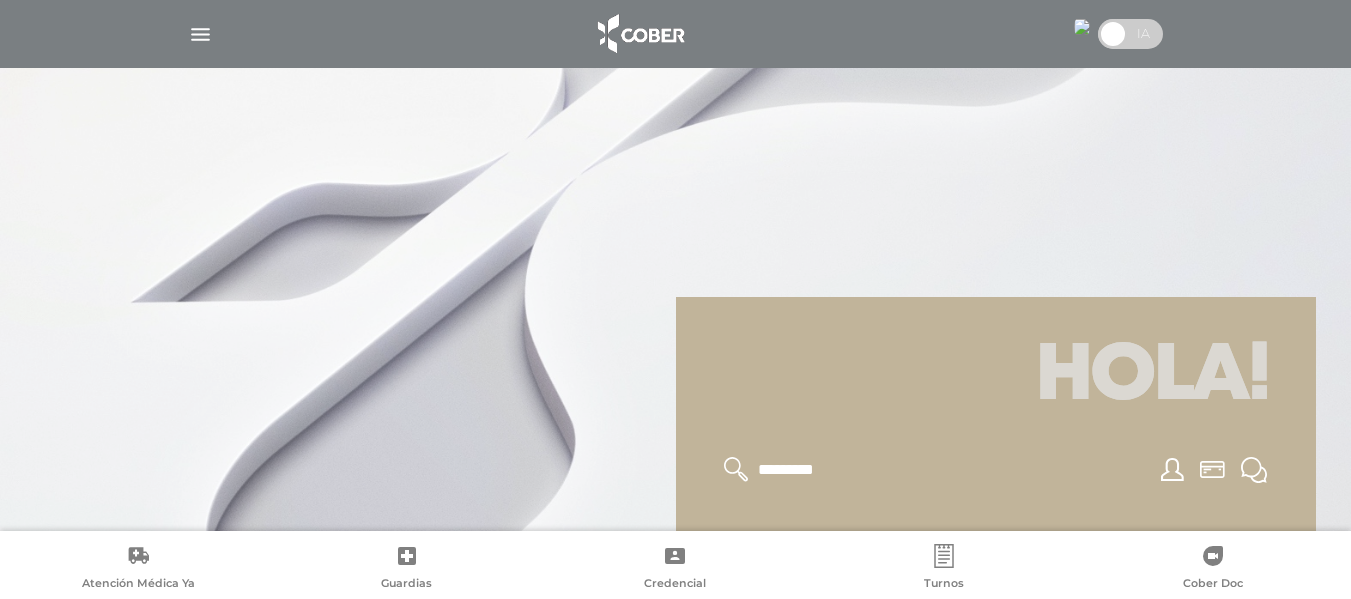 click at bounding box center (200, 34) 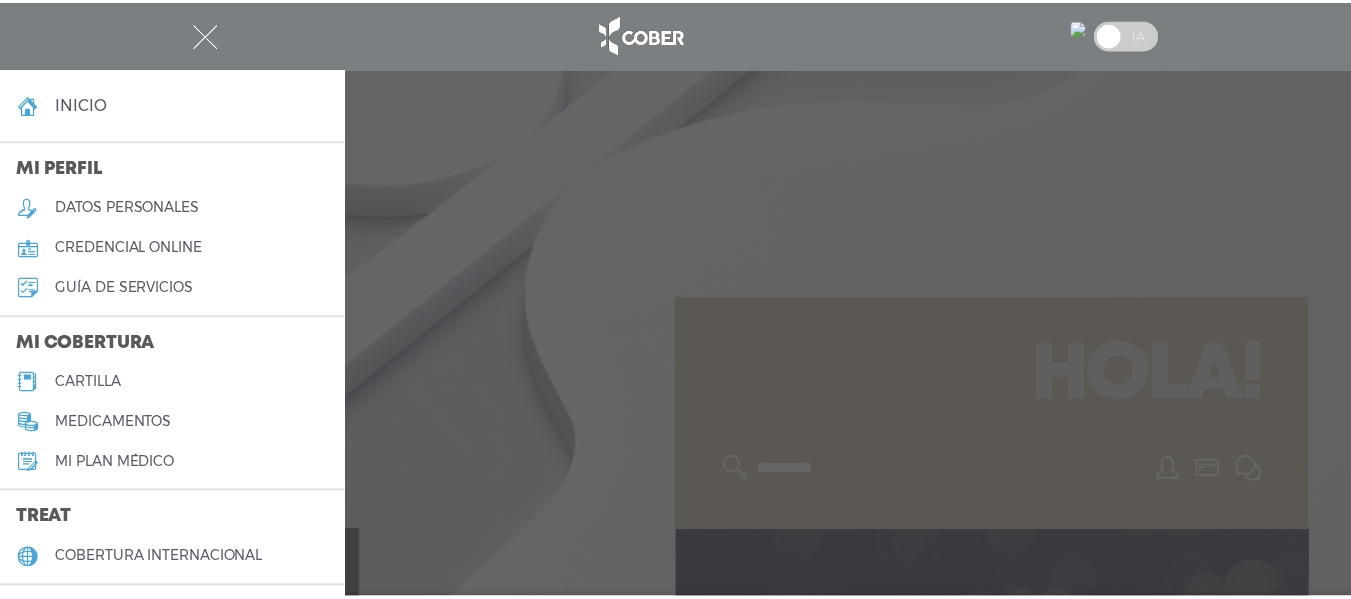 scroll, scrollTop: 46, scrollLeft: 0, axis: vertical 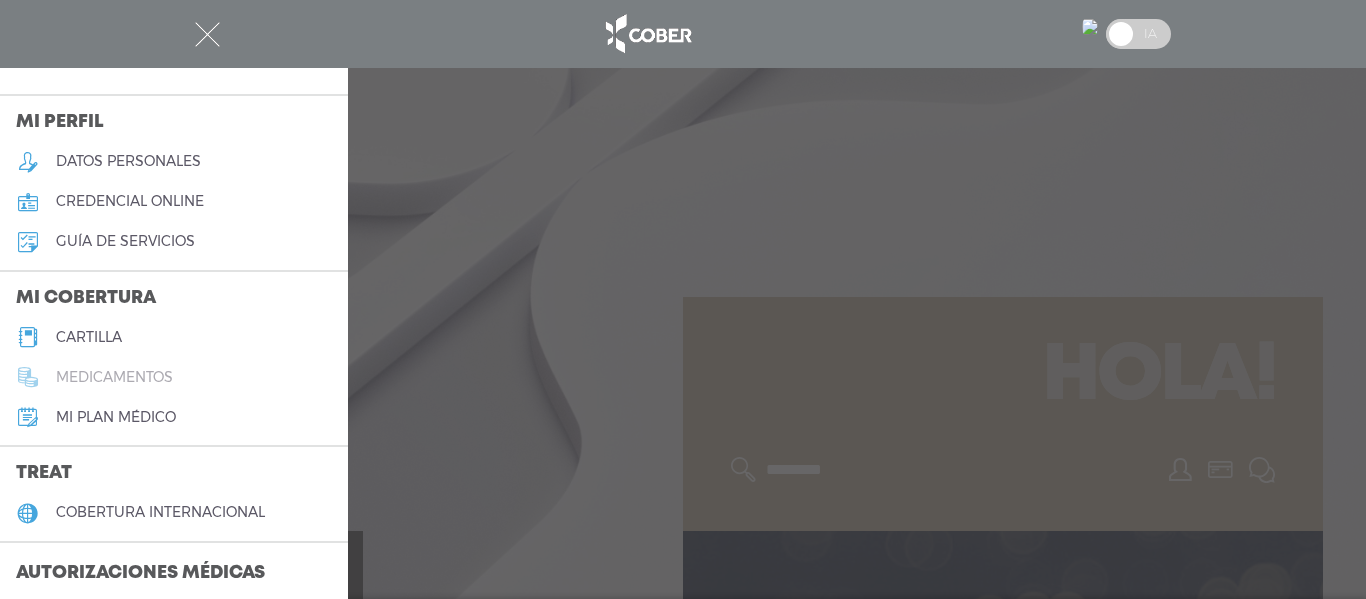 click on "medicamentos" at bounding box center [114, 377] 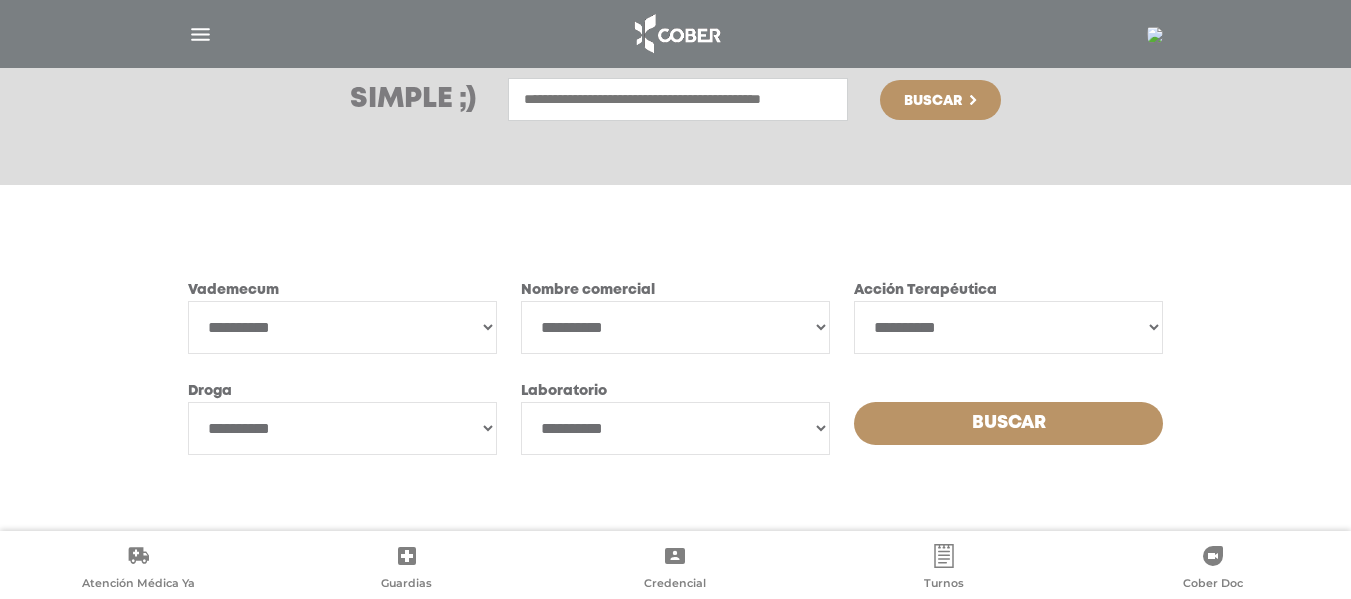 scroll, scrollTop: 0, scrollLeft: 0, axis: both 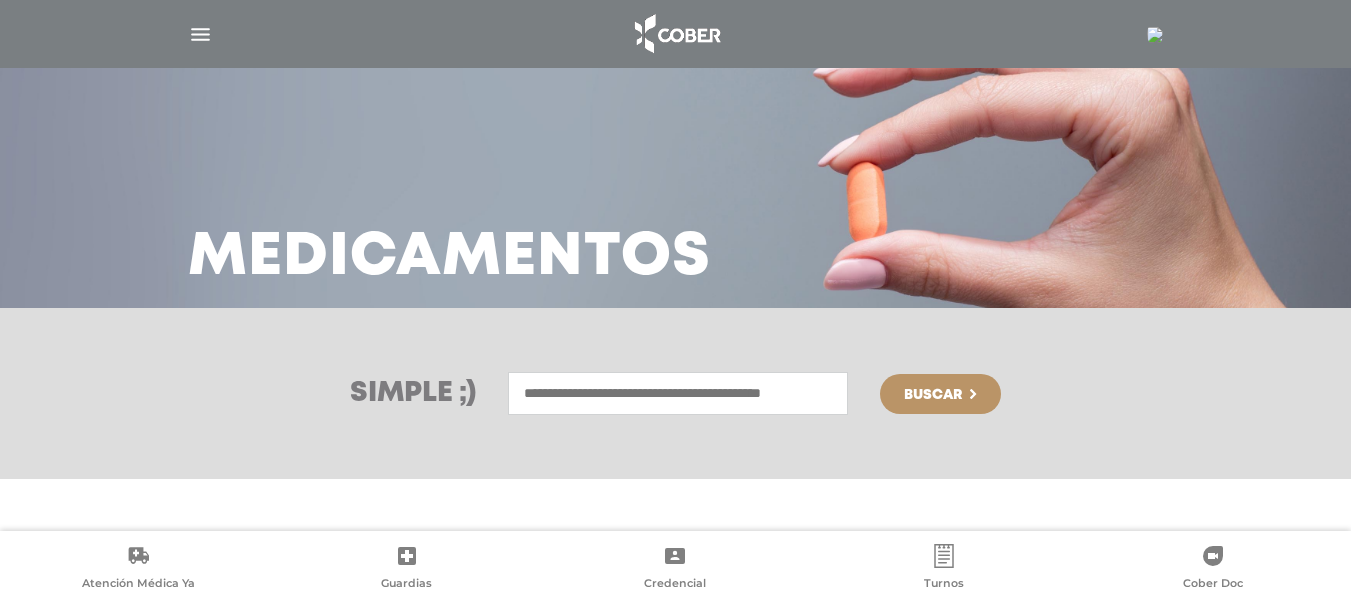click at bounding box center (200, 34) 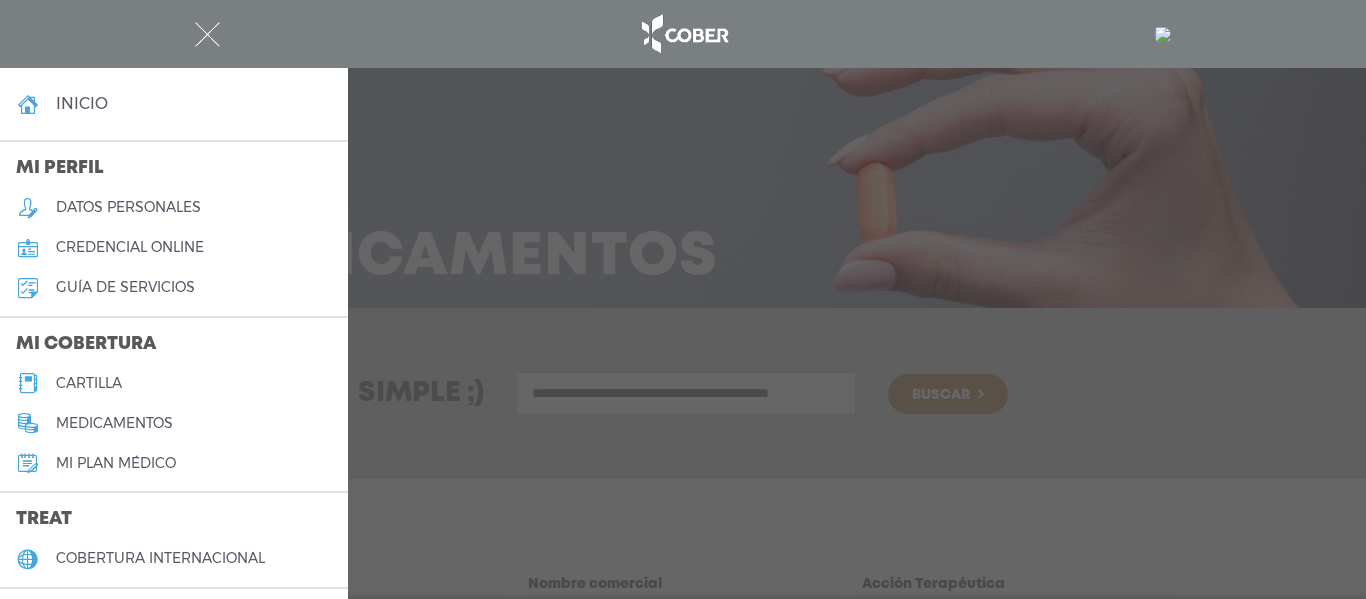 click at bounding box center (683, 299) 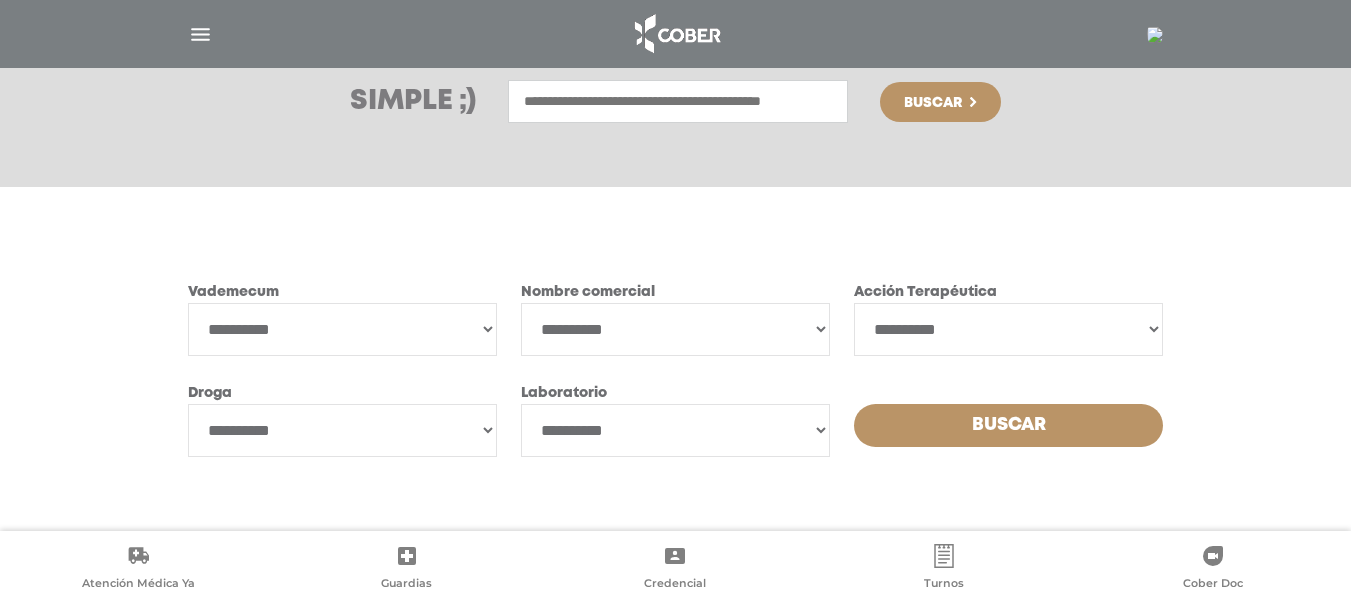 scroll, scrollTop: 294, scrollLeft: 0, axis: vertical 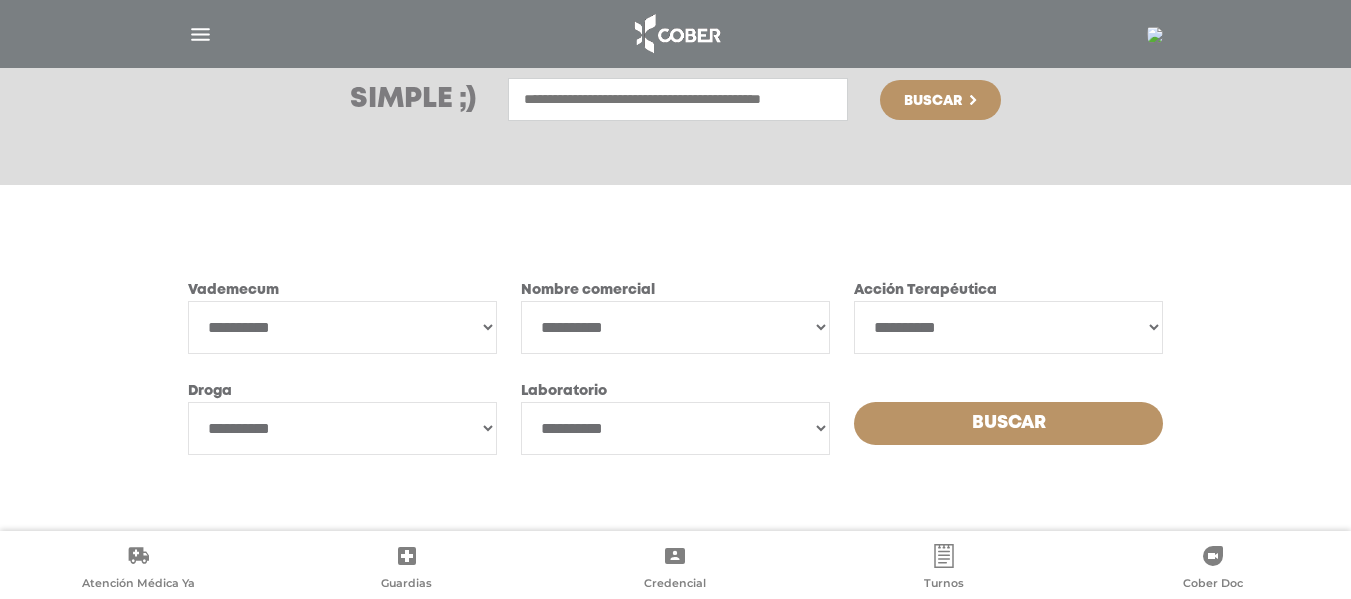 click on "**********" at bounding box center (342, 327) 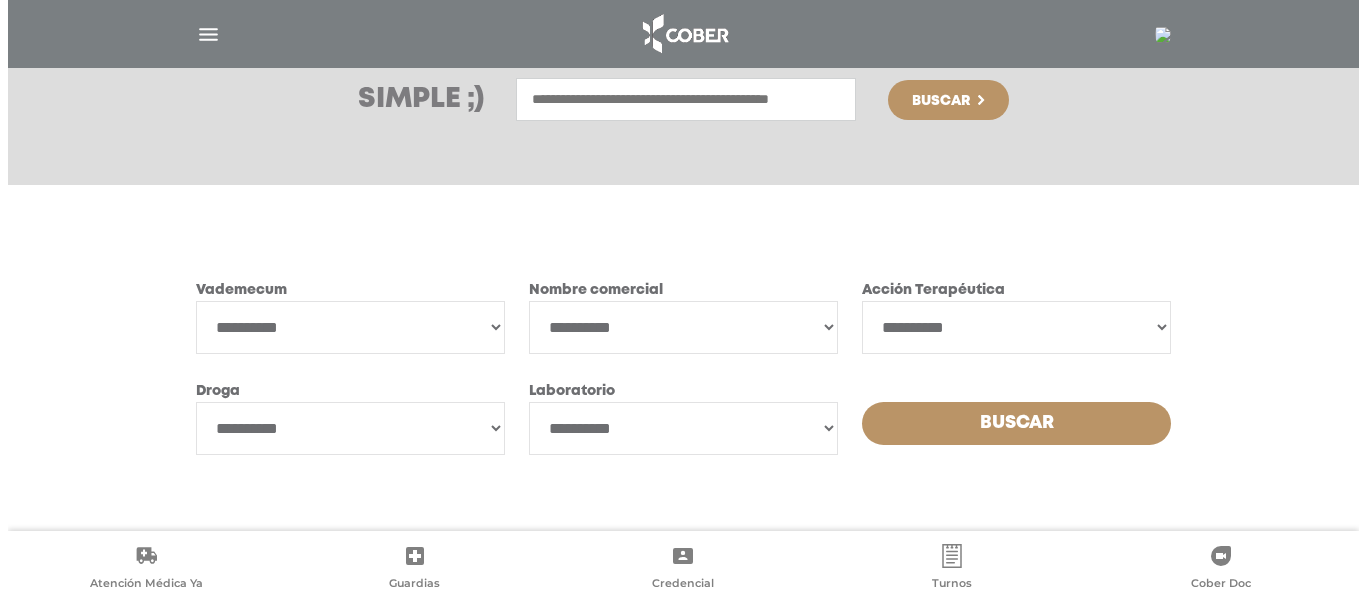 scroll, scrollTop: 0, scrollLeft: 0, axis: both 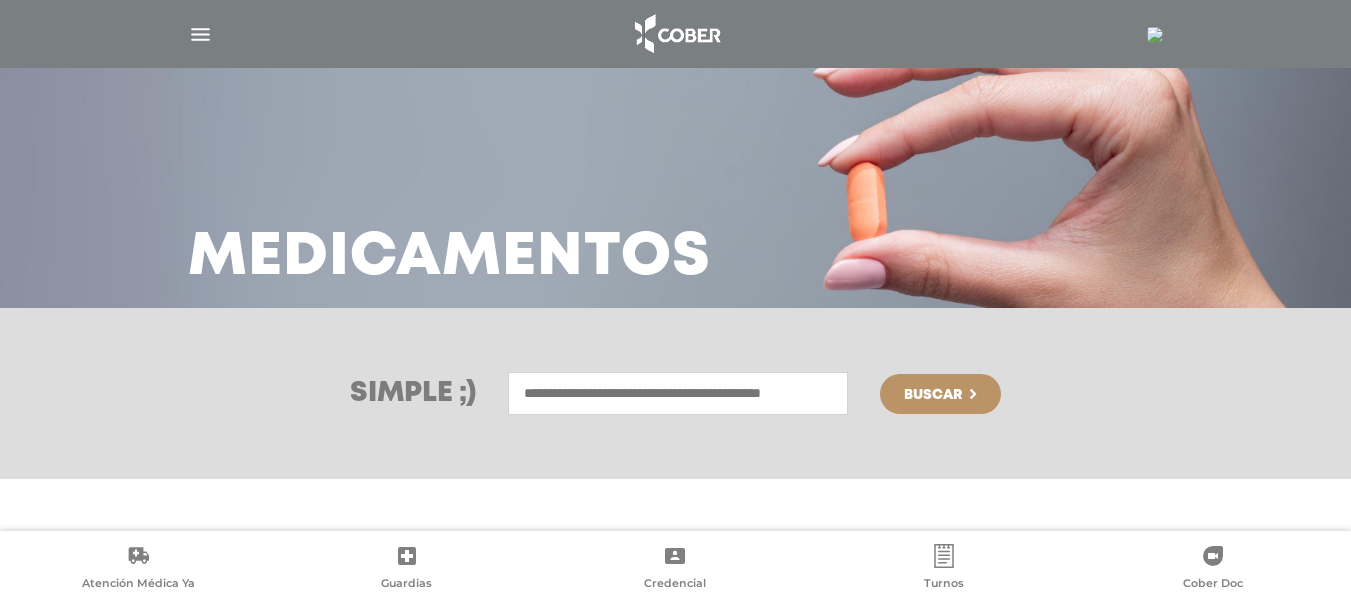 click at bounding box center (200, 34) 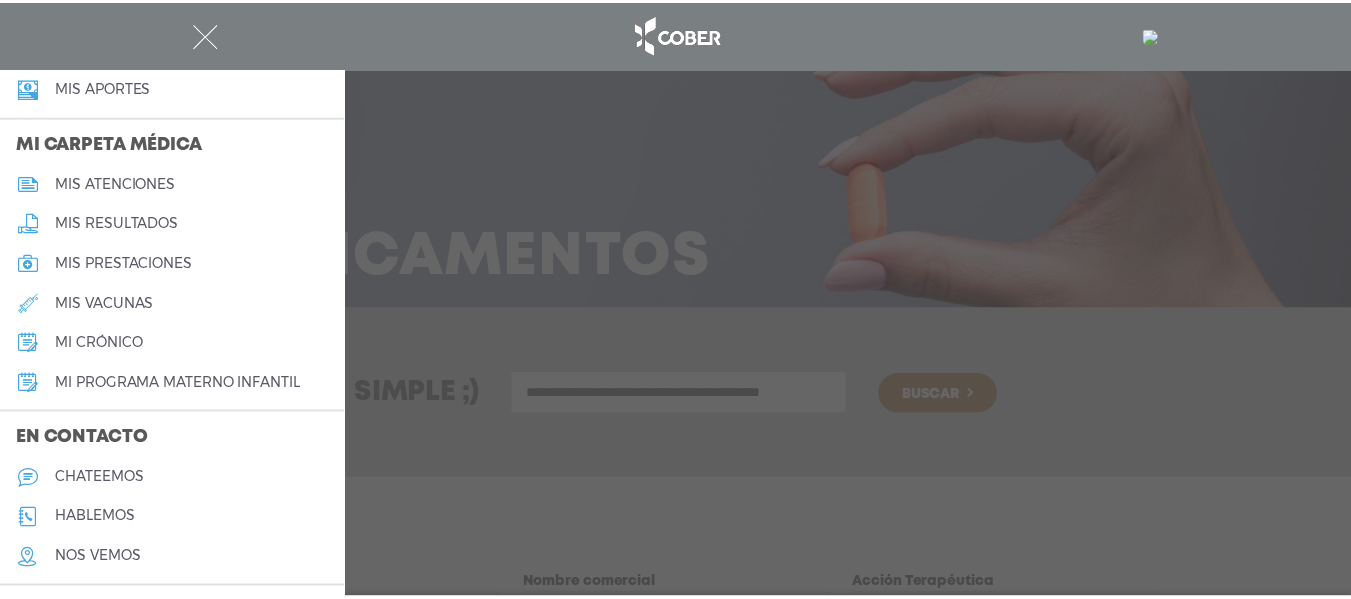 scroll, scrollTop: 898, scrollLeft: 0, axis: vertical 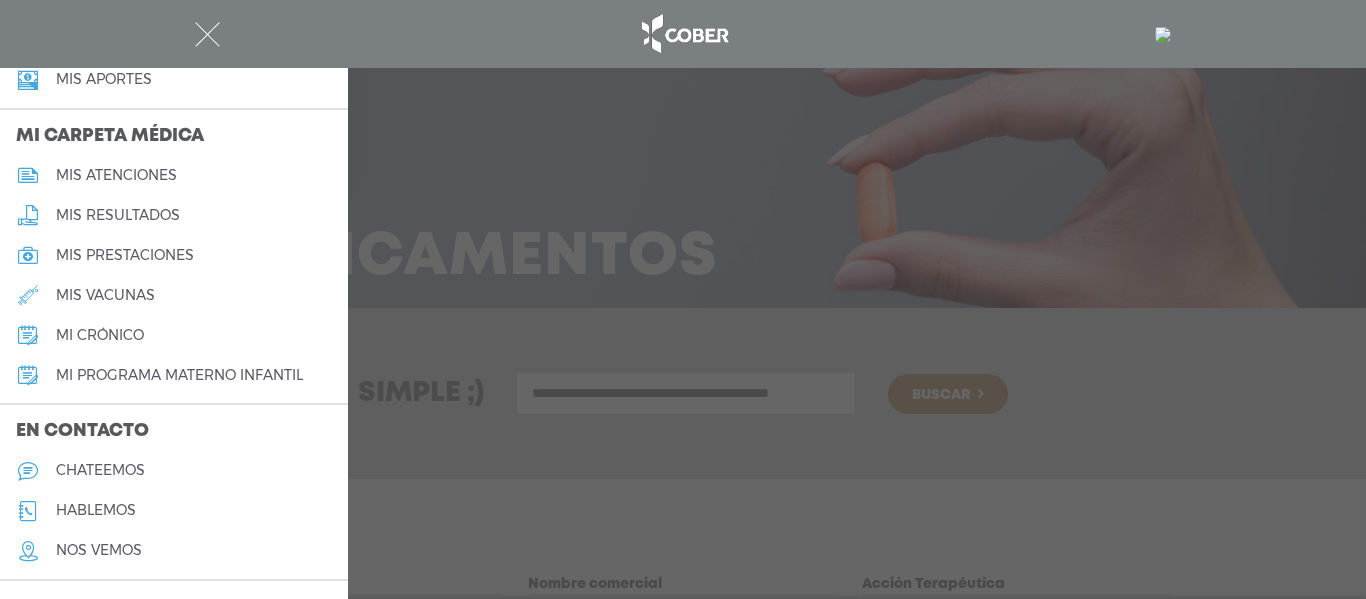 click on "mi crónico" at bounding box center [100, 335] 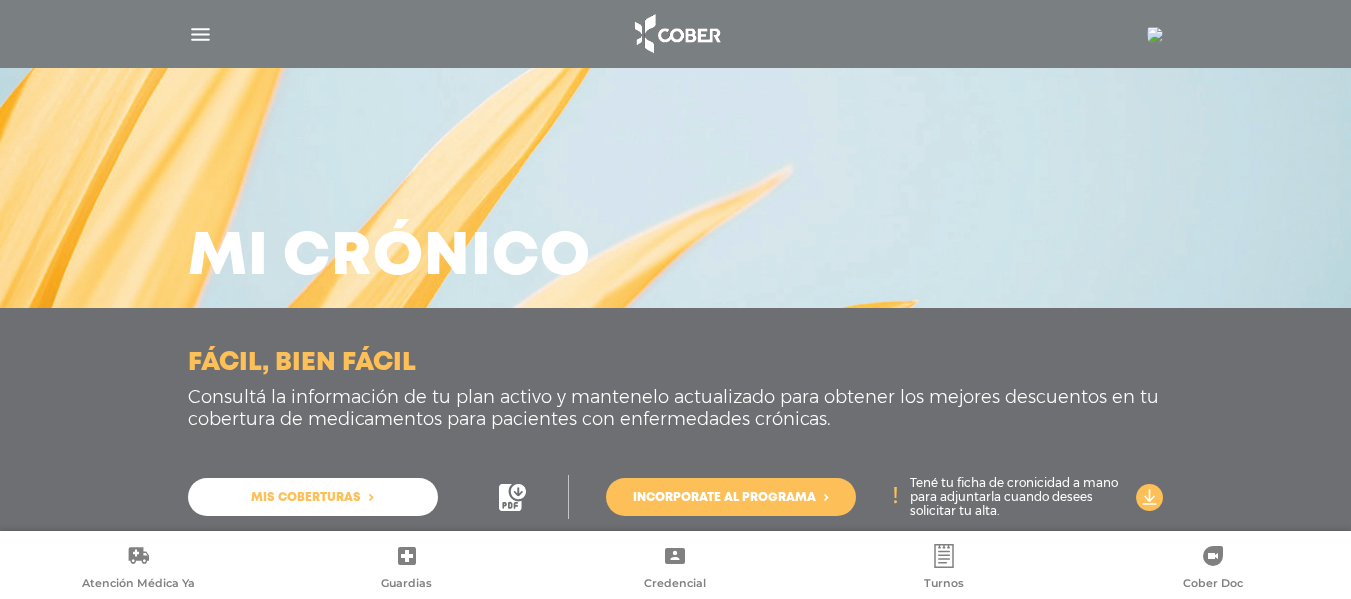 scroll, scrollTop: 41, scrollLeft: 0, axis: vertical 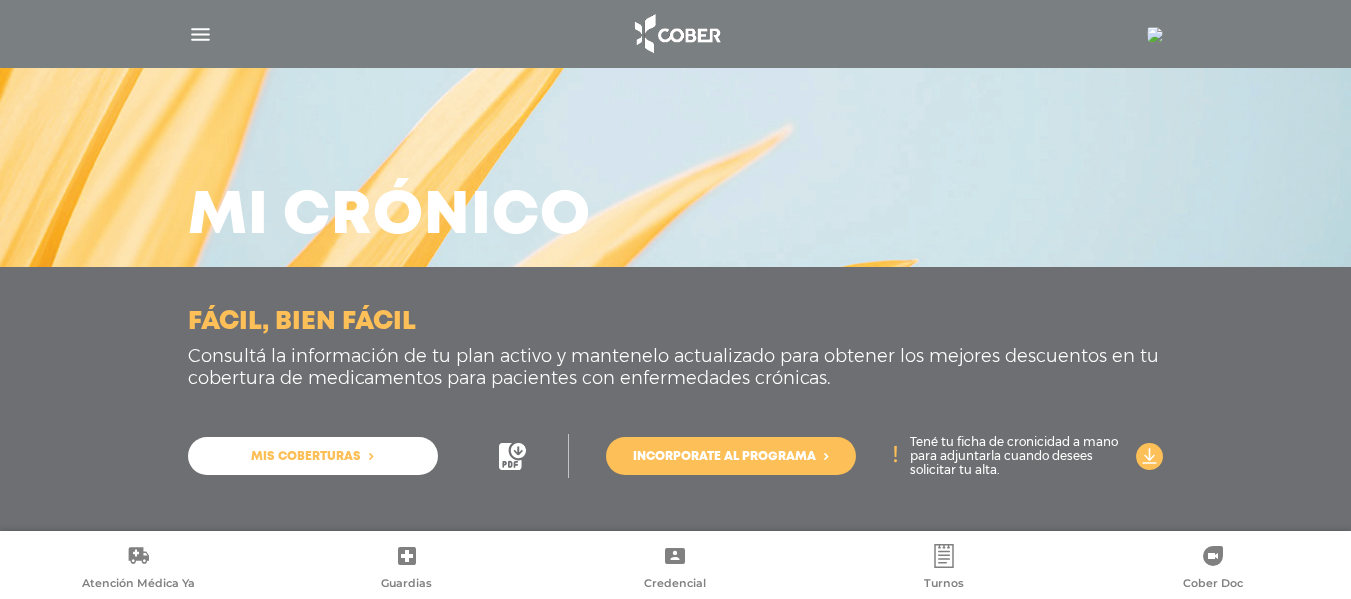 click on "Incorporate al programa" at bounding box center (724, 457) 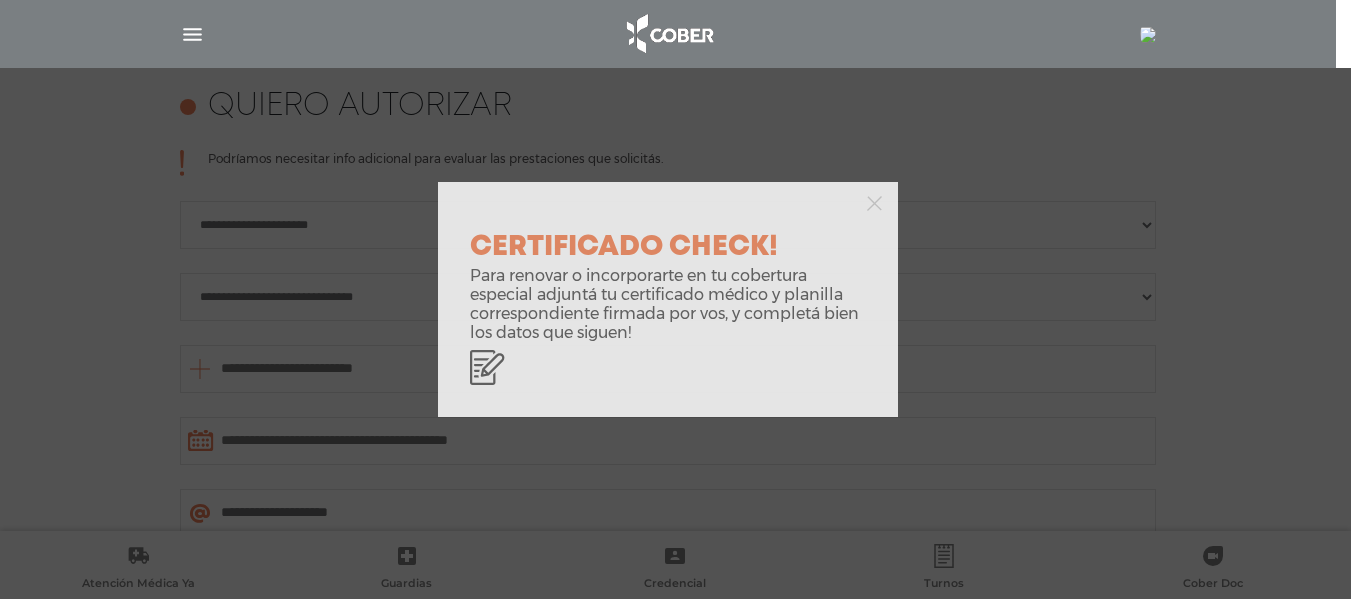scroll, scrollTop: 885, scrollLeft: 0, axis: vertical 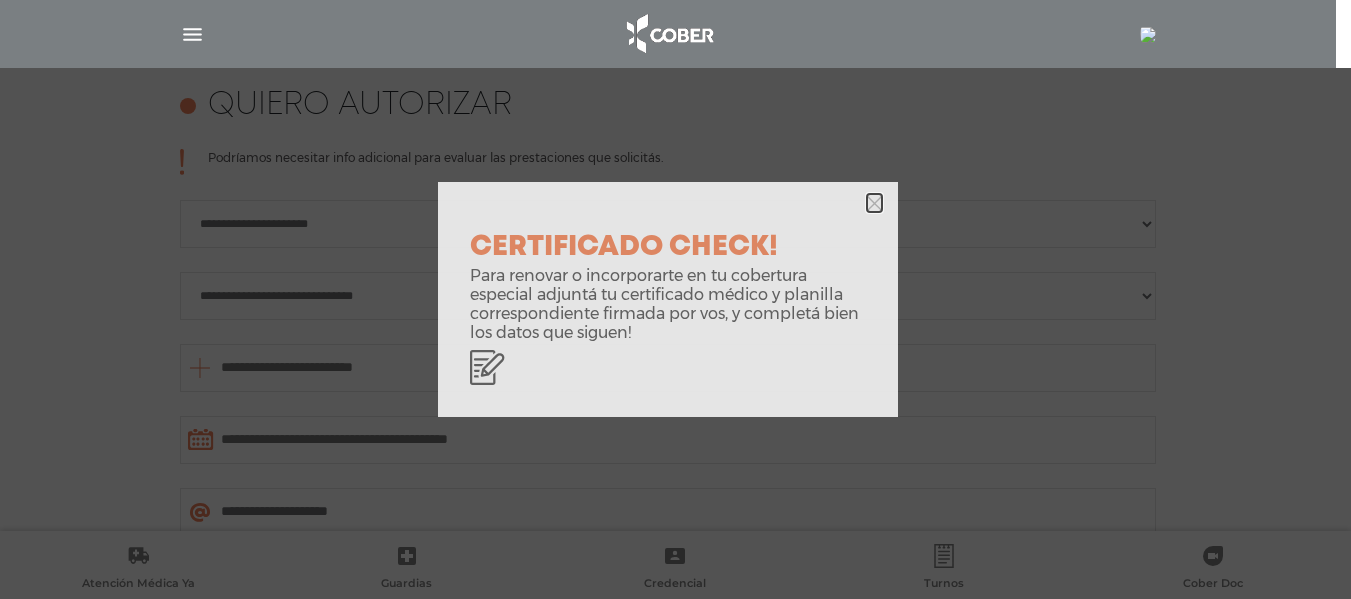 click 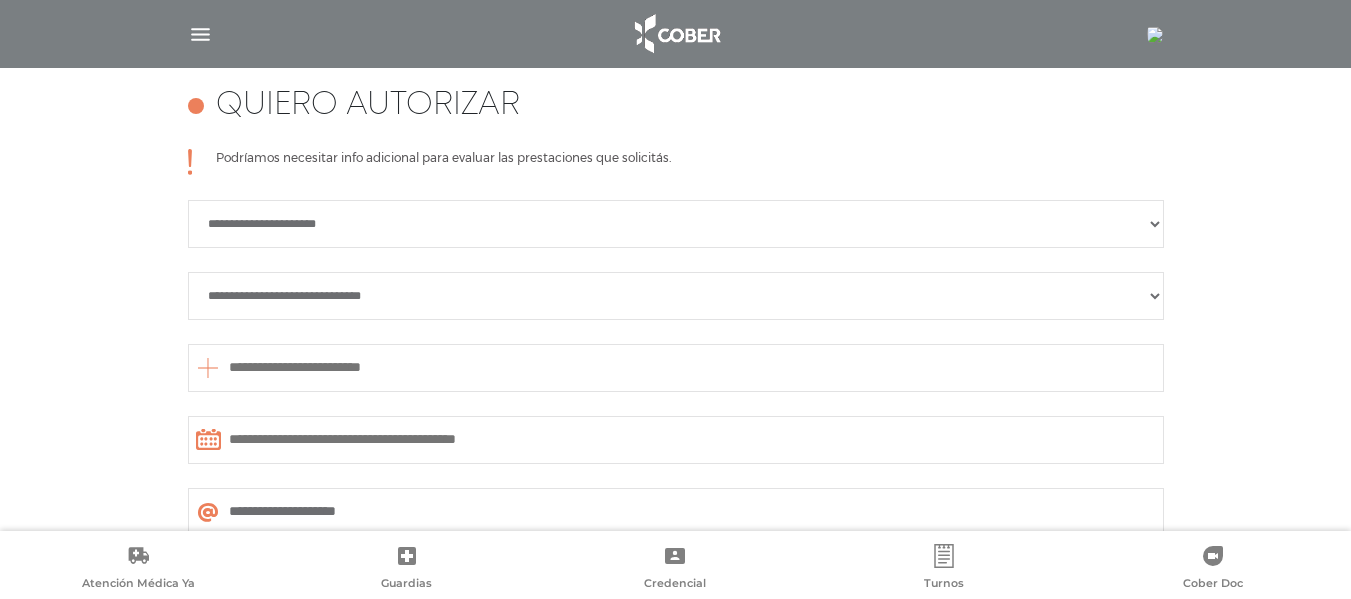 click at bounding box center (676, 440) 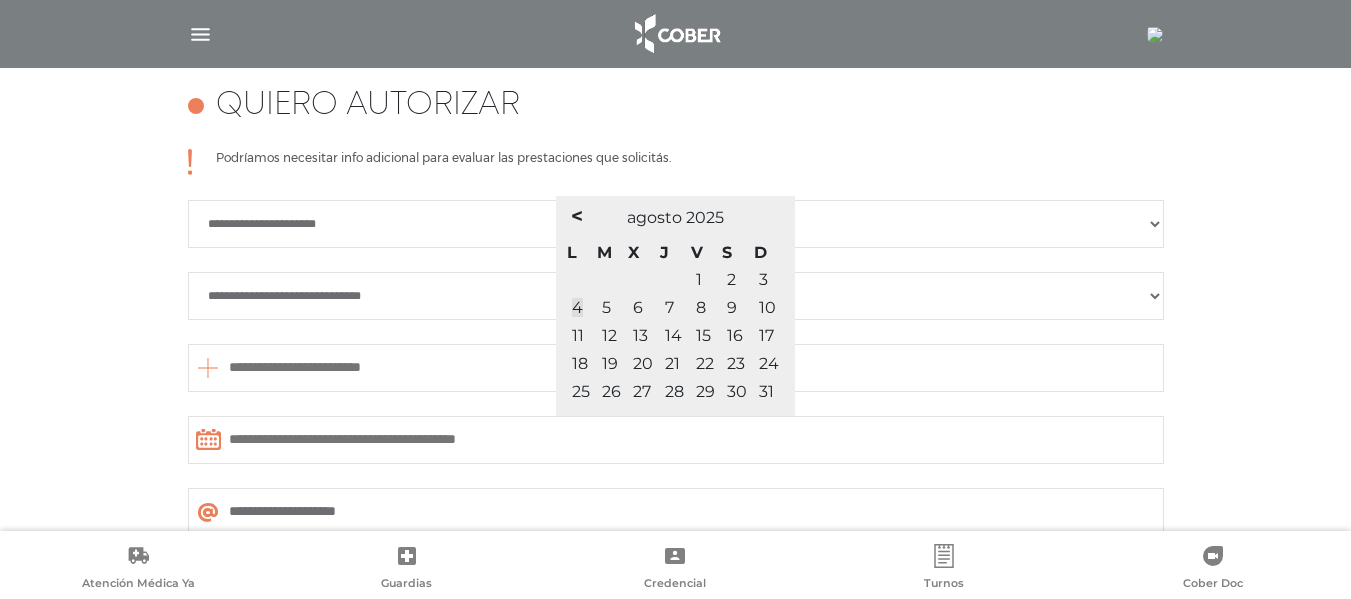 click on "**********" at bounding box center (675, 413) 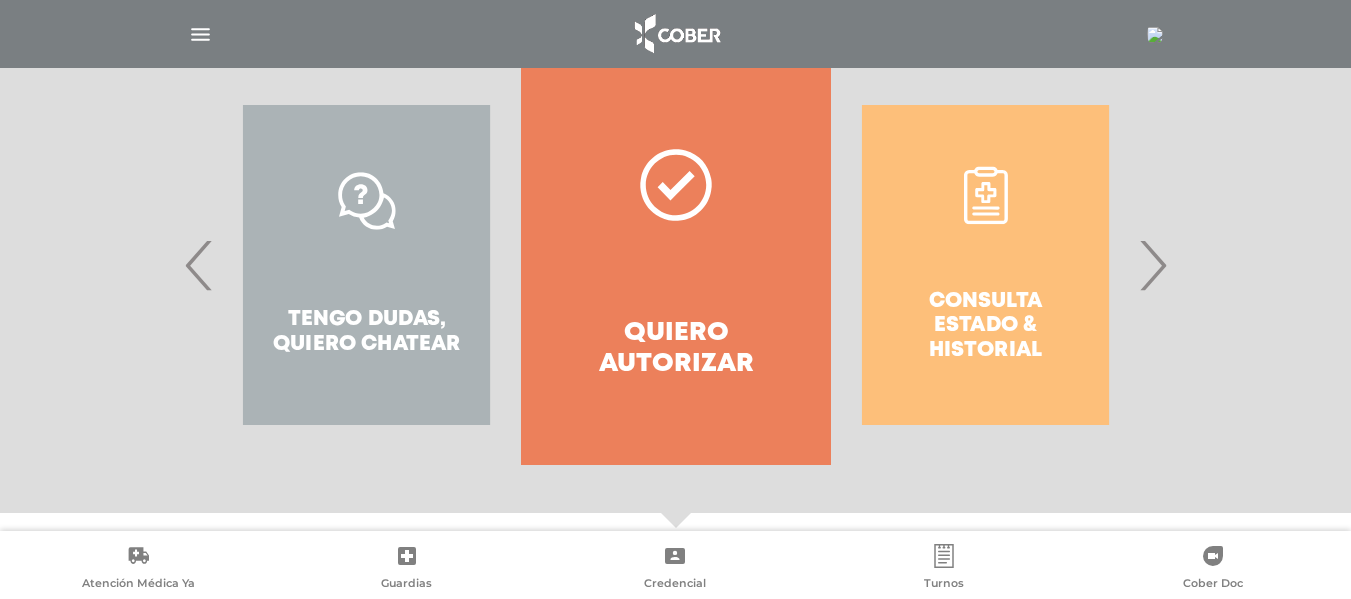 scroll, scrollTop: 425, scrollLeft: 0, axis: vertical 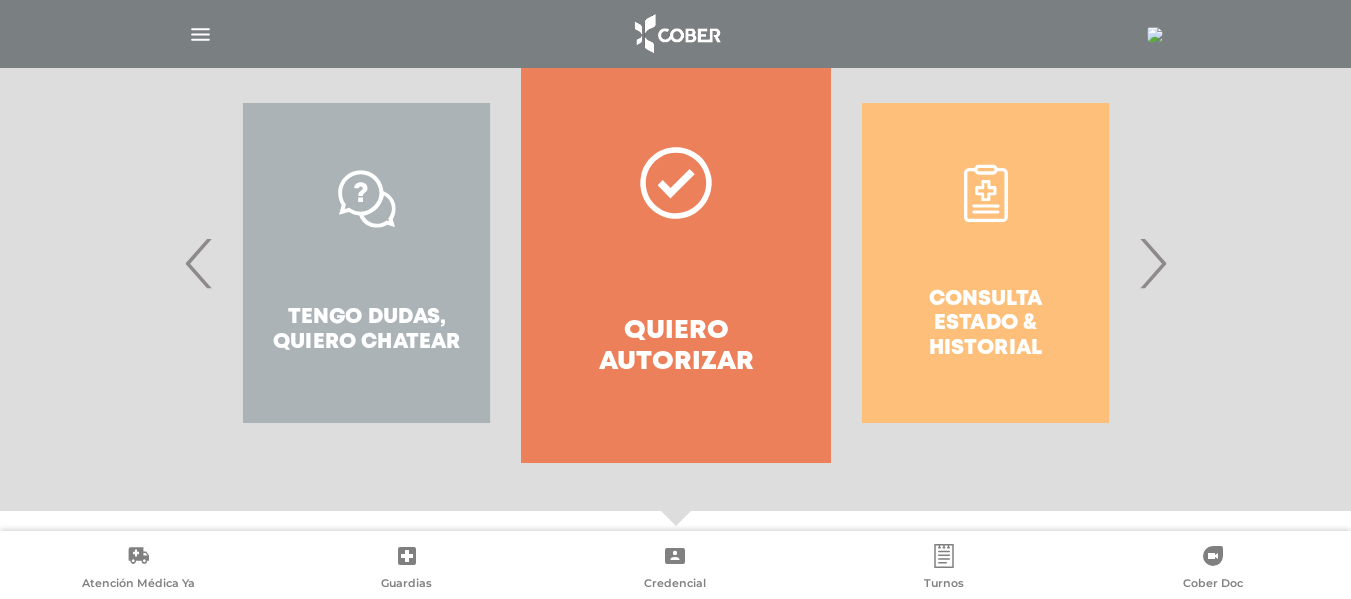click on "›" at bounding box center [1152, 263] 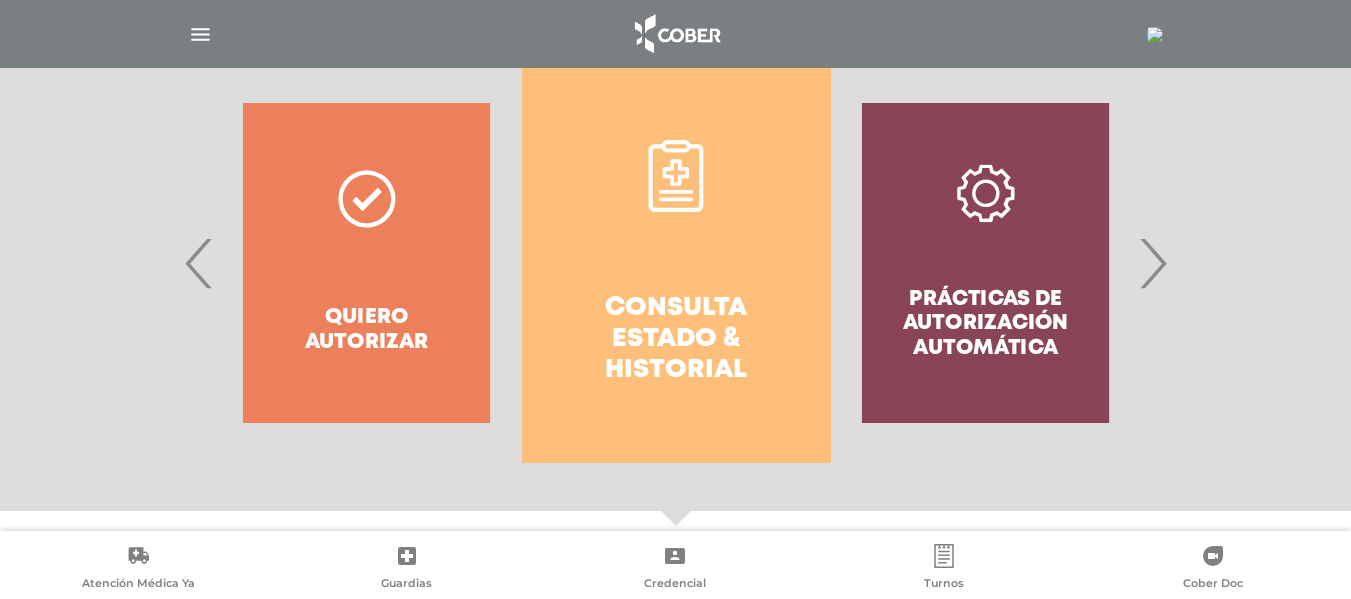 click on "›" at bounding box center (1152, 263) 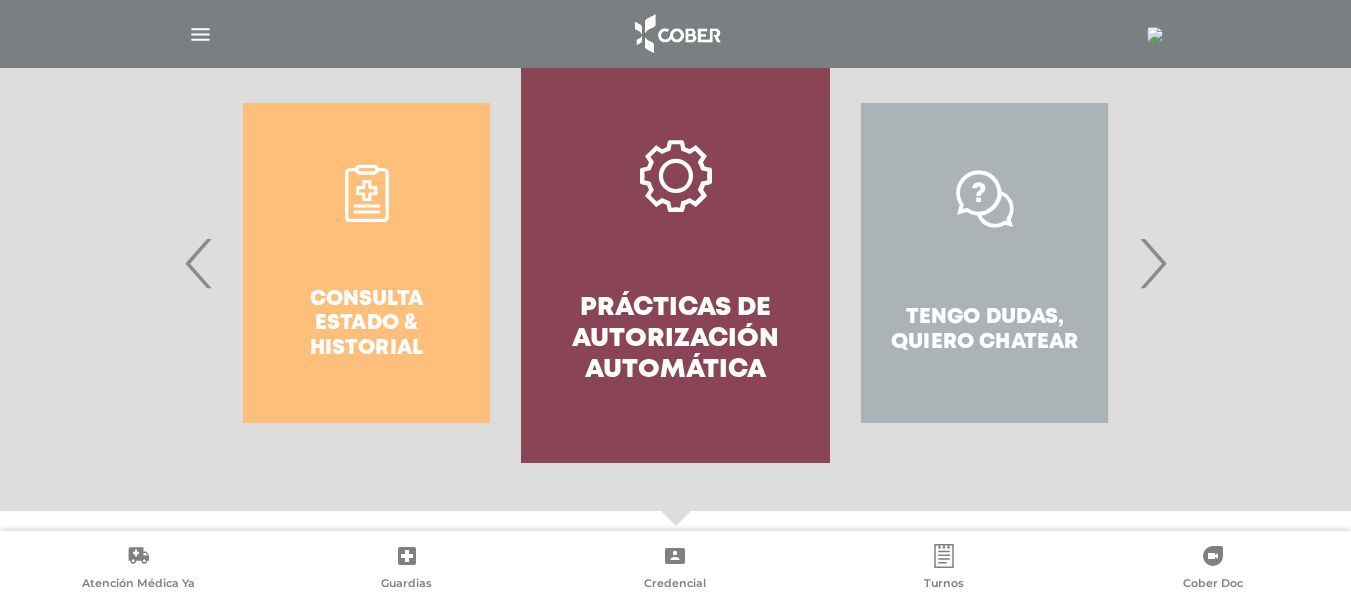 click on "›" at bounding box center (1152, 263) 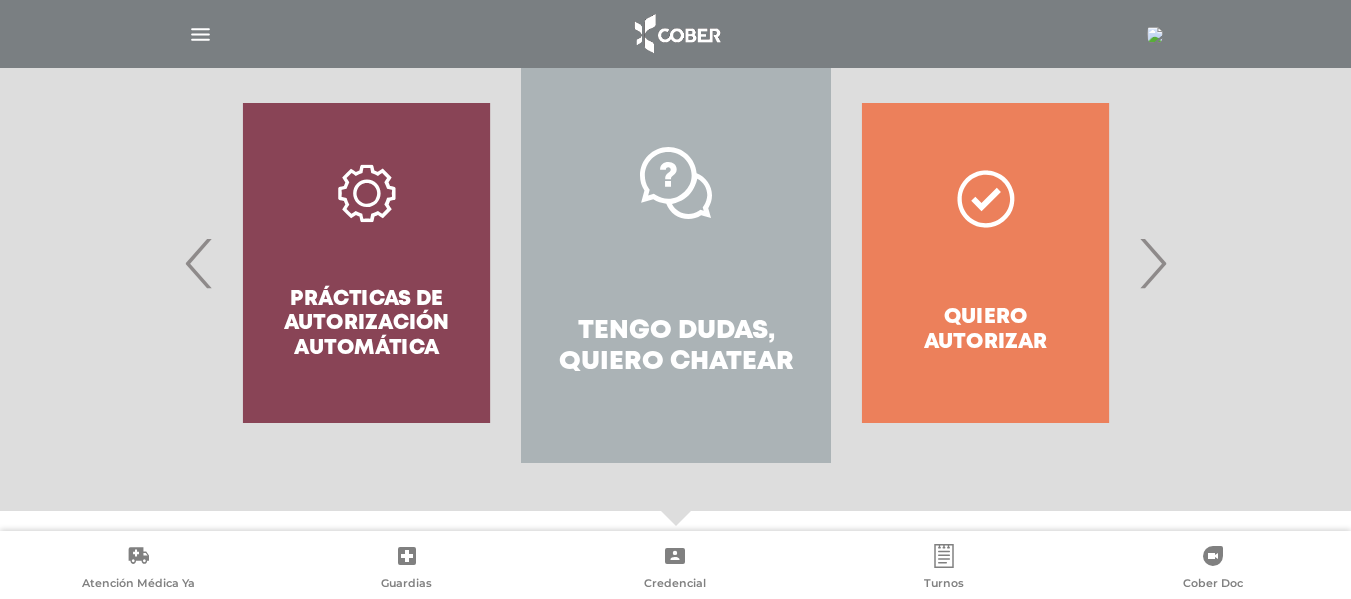 click on "›" at bounding box center [1152, 263] 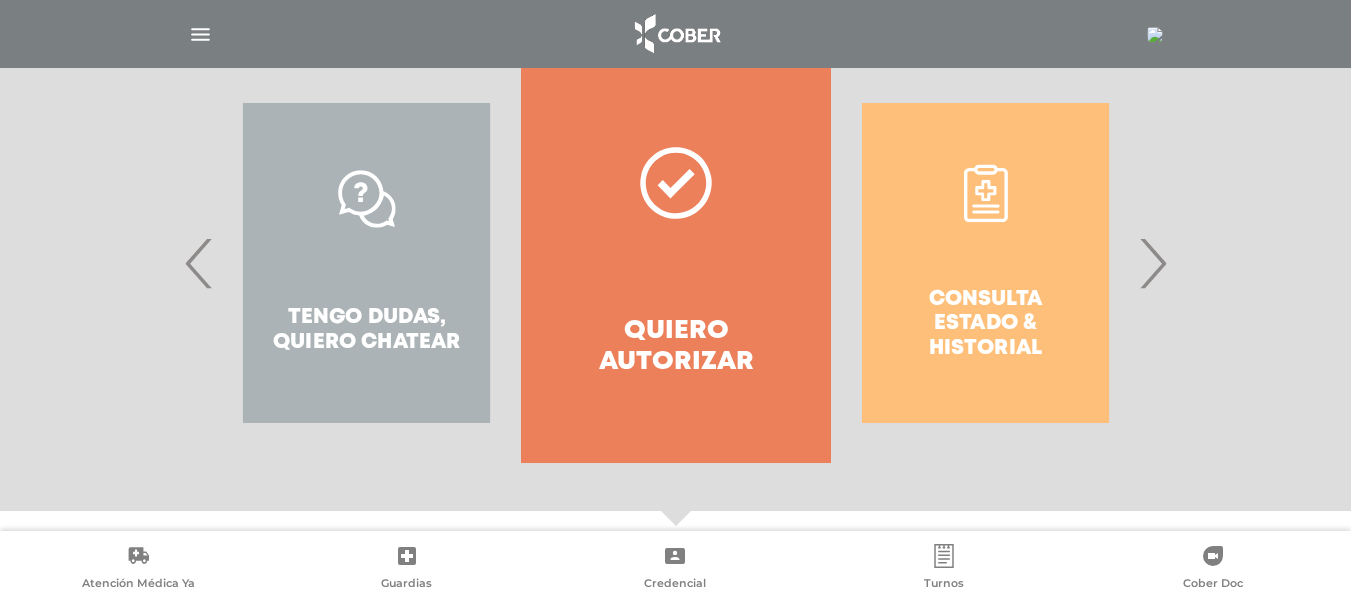 click on "›" at bounding box center [1152, 263] 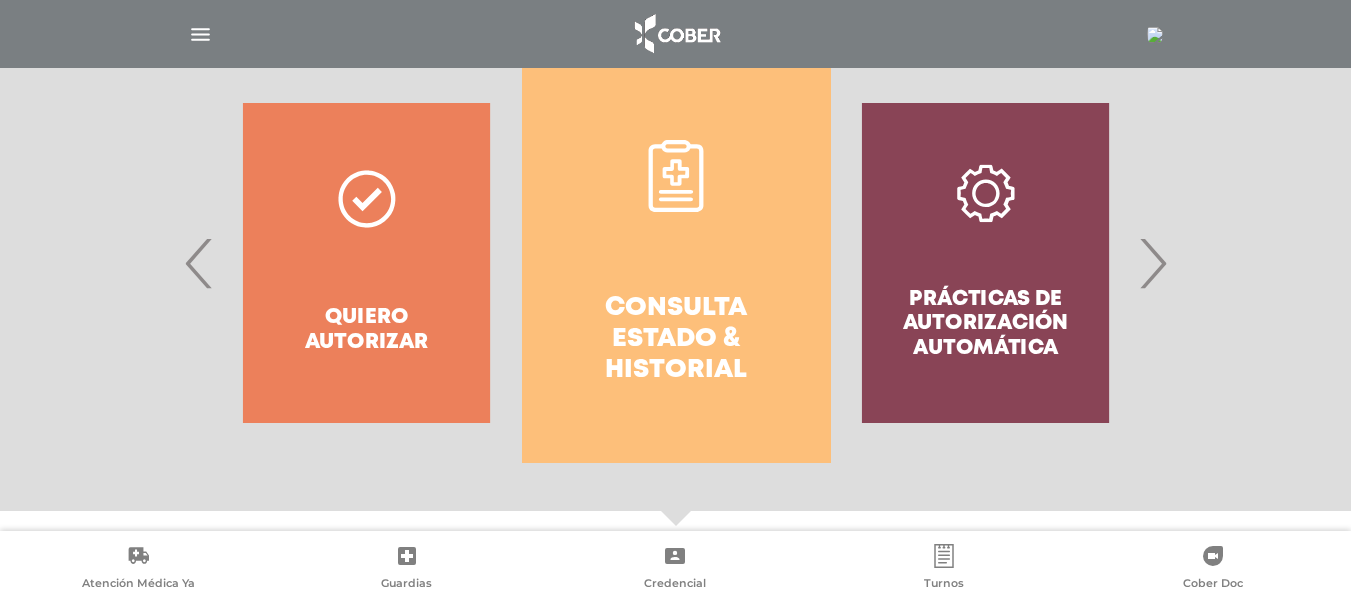 scroll, scrollTop: 0, scrollLeft: 0, axis: both 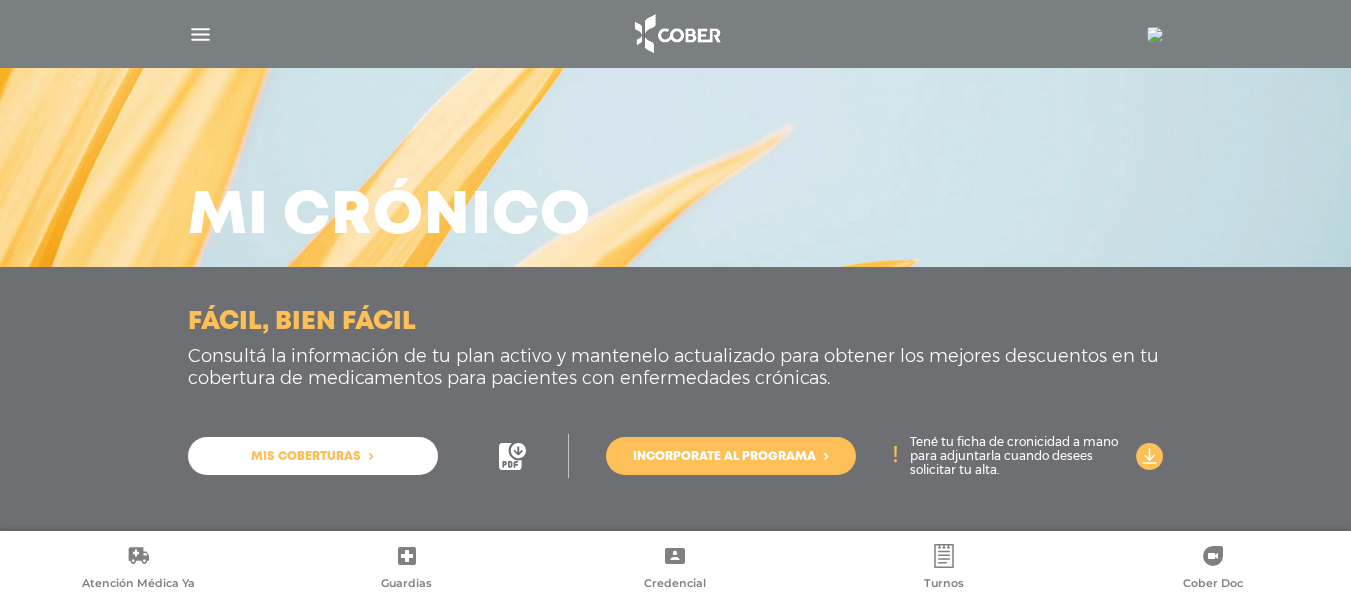 click on "Incorporate al programa" at bounding box center (724, 457) 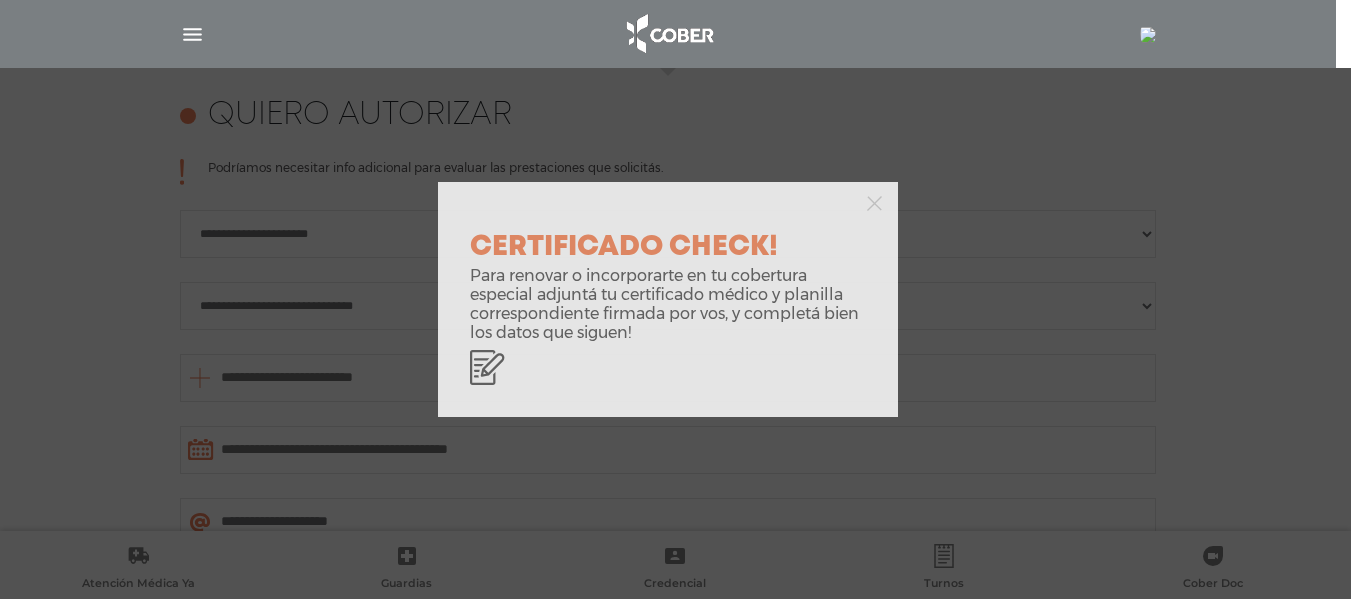 scroll, scrollTop: 888, scrollLeft: 0, axis: vertical 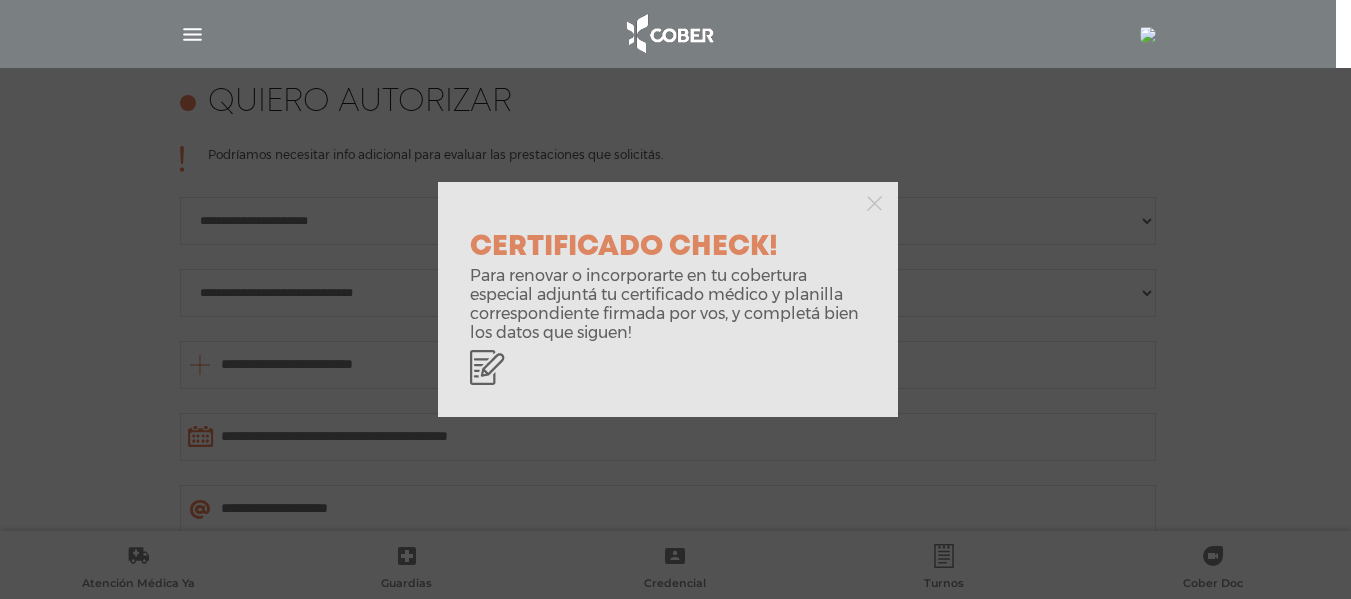 click at bounding box center (668, 202) 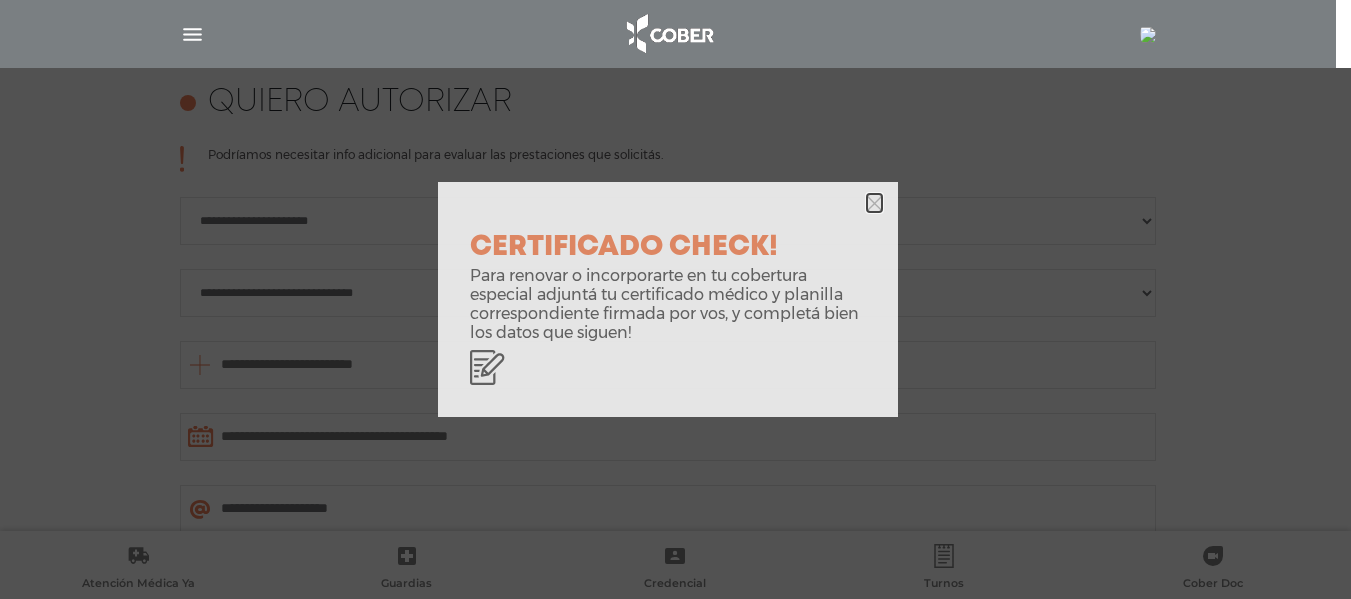 click 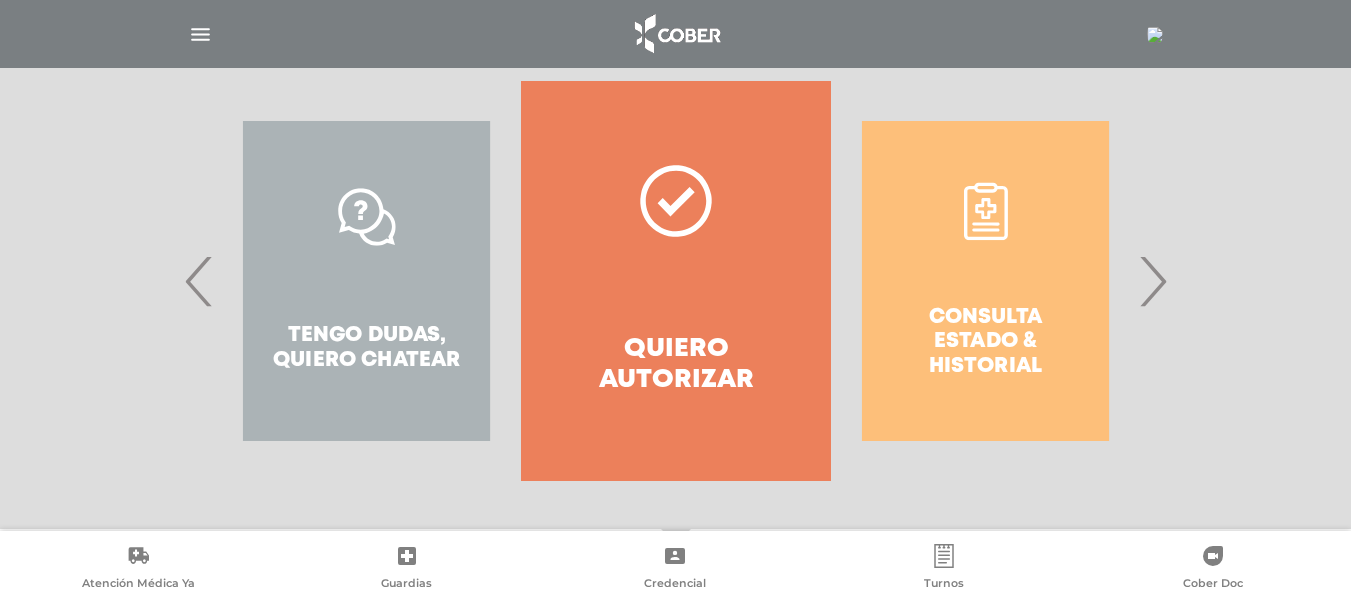 scroll, scrollTop: 401, scrollLeft: 0, axis: vertical 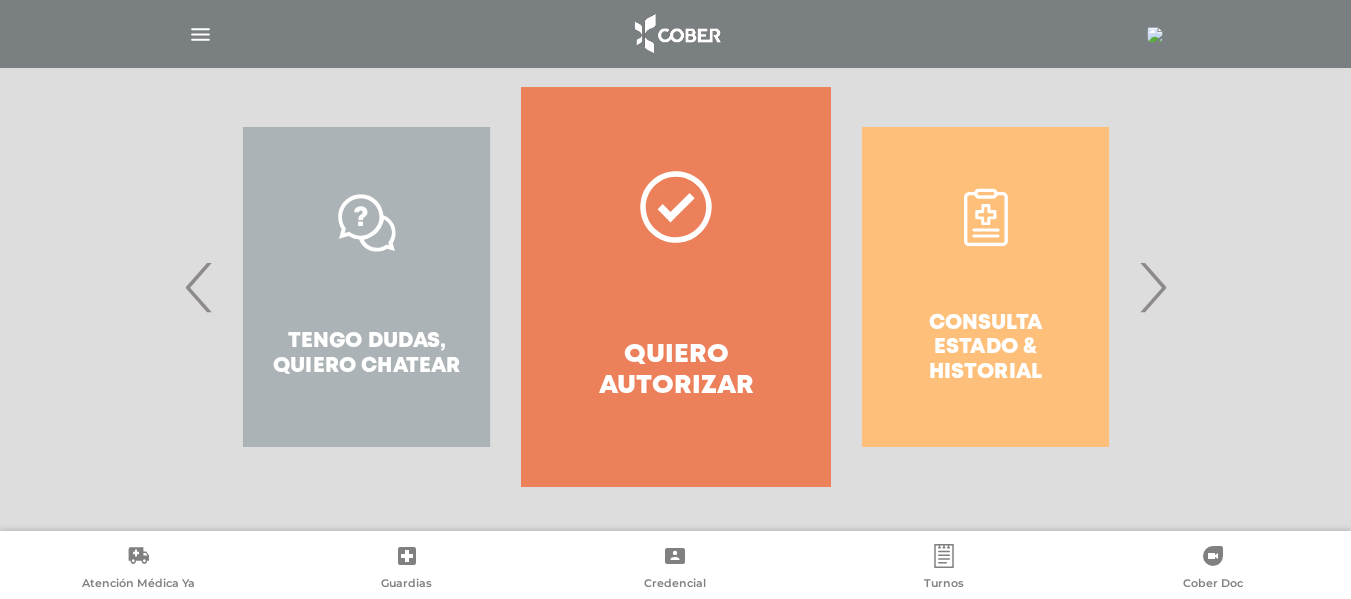 click on "›" at bounding box center [1152, 287] 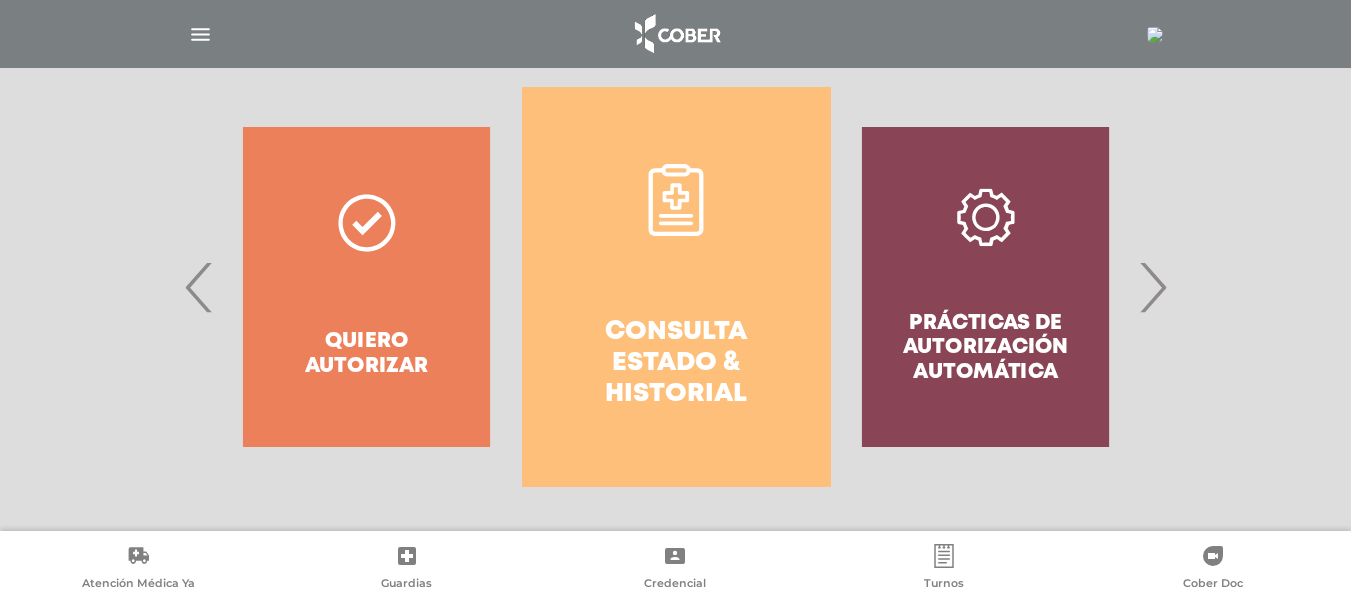 click on "›" at bounding box center [1152, 287] 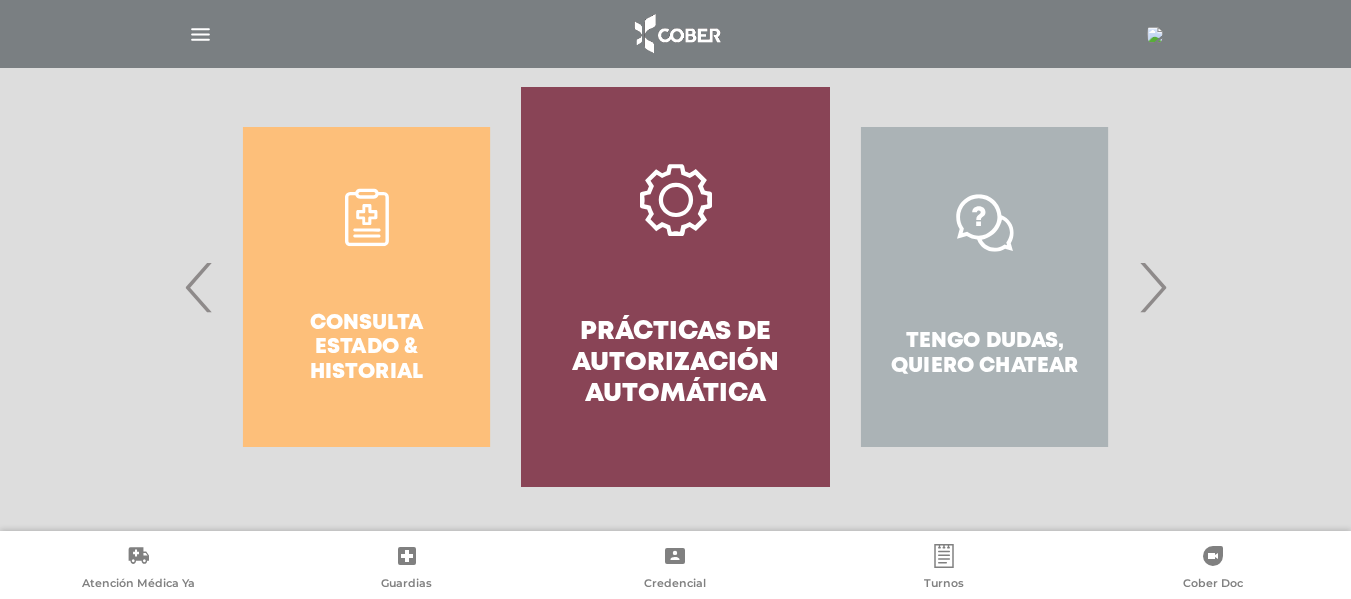 click on "›" at bounding box center (1152, 287) 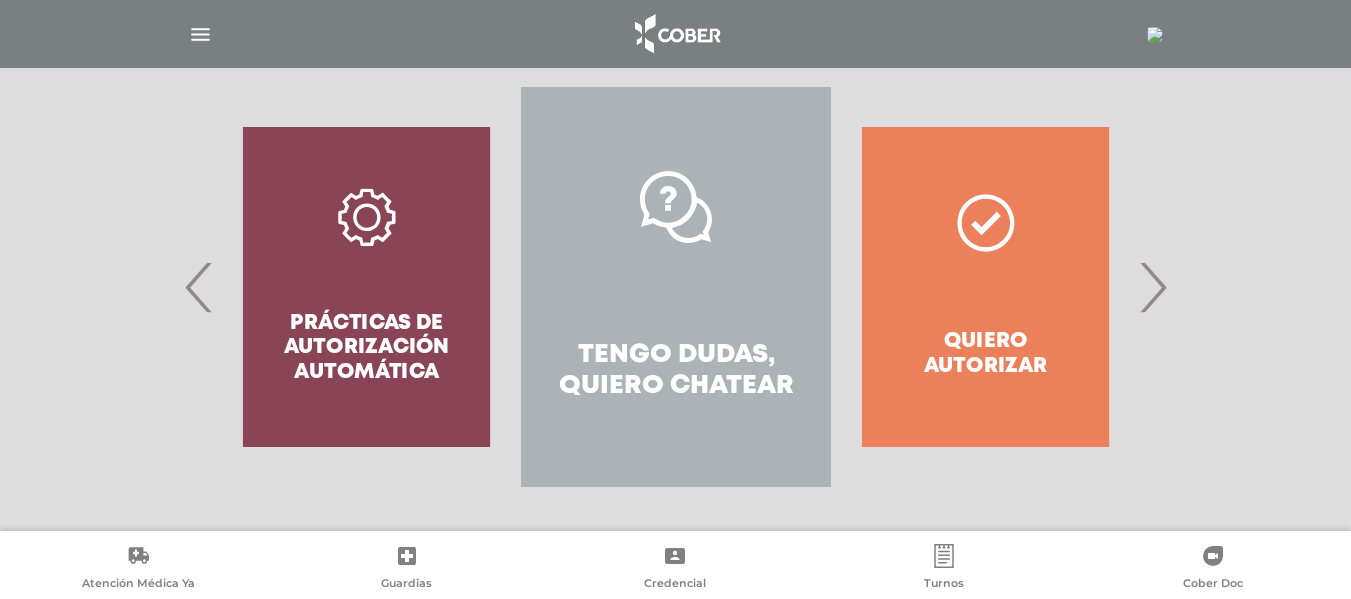 click on "Tengo dudas, quiero chatear" at bounding box center (675, 287) 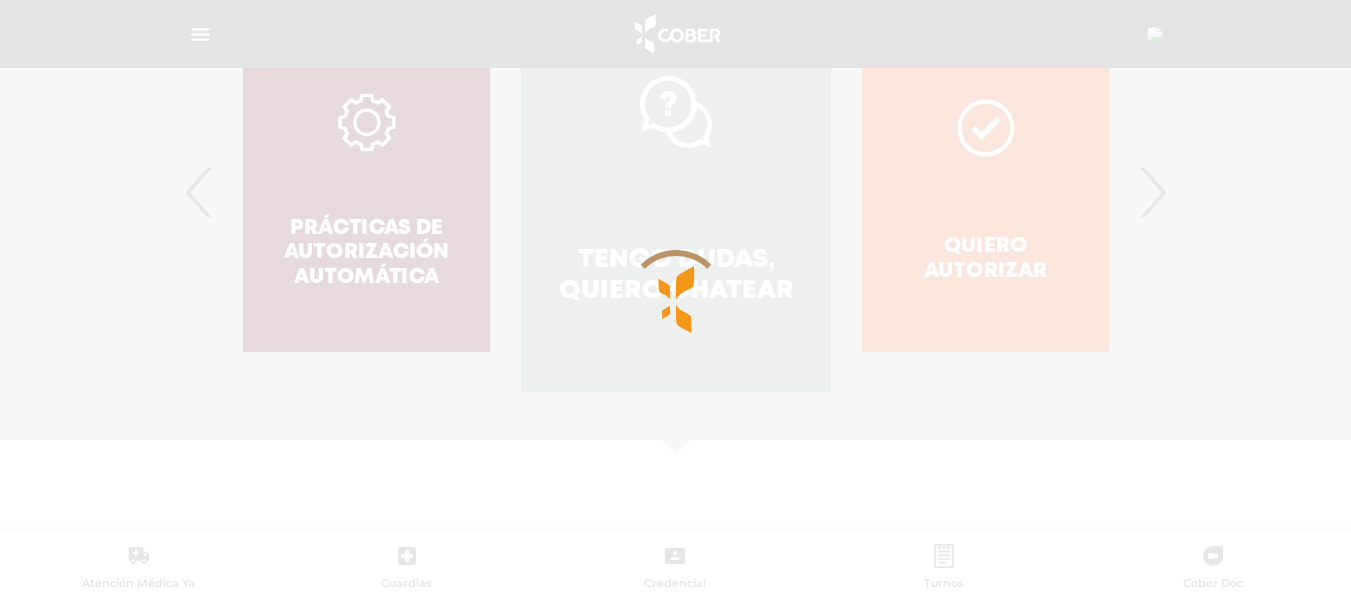 scroll, scrollTop: 730, scrollLeft: 0, axis: vertical 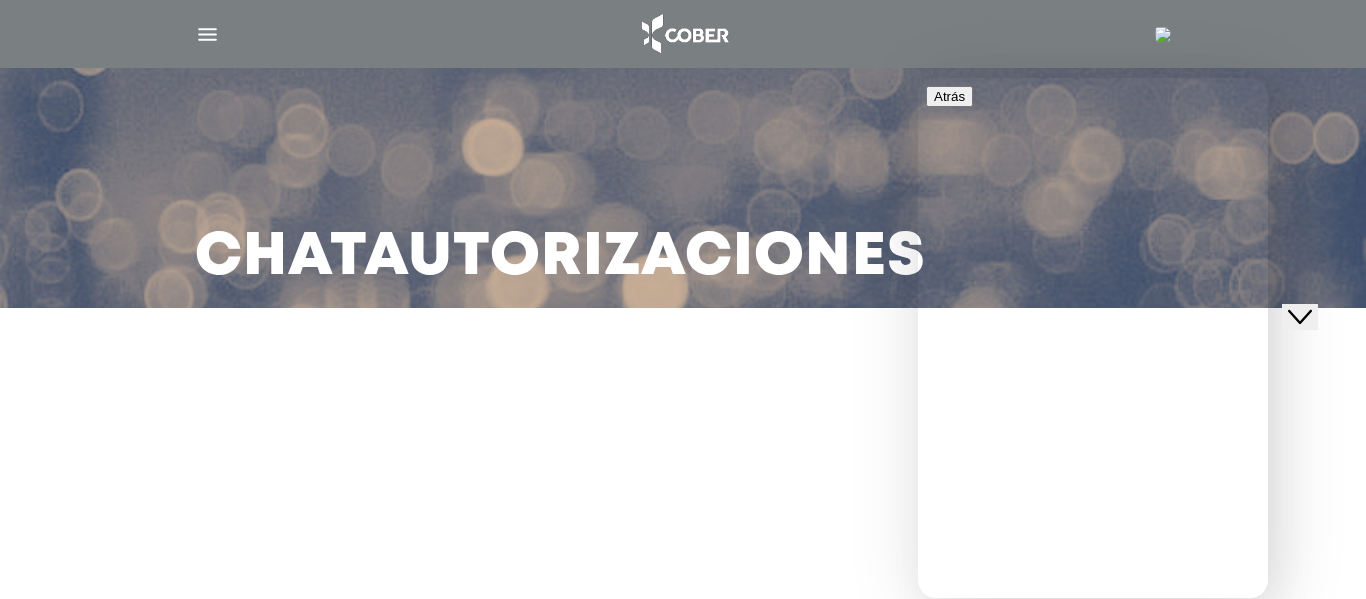 click on "We typically reply in a few minutes" at bounding box center [1093, 738] 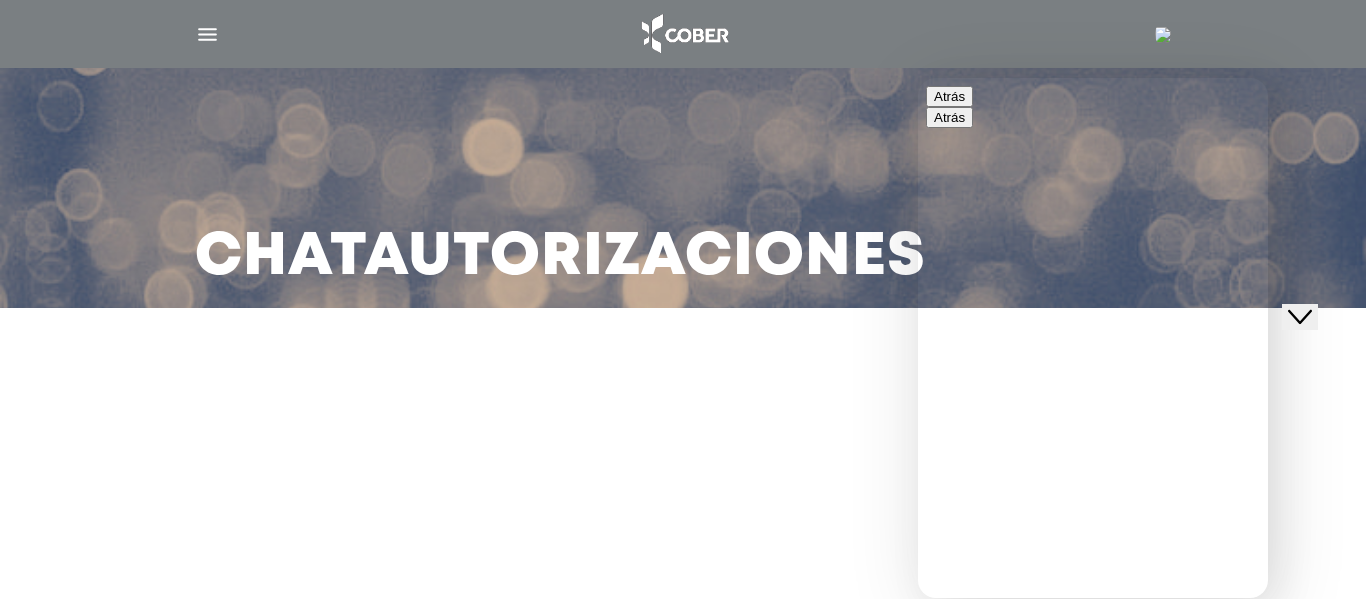 scroll, scrollTop: 86, scrollLeft: 0, axis: vertical 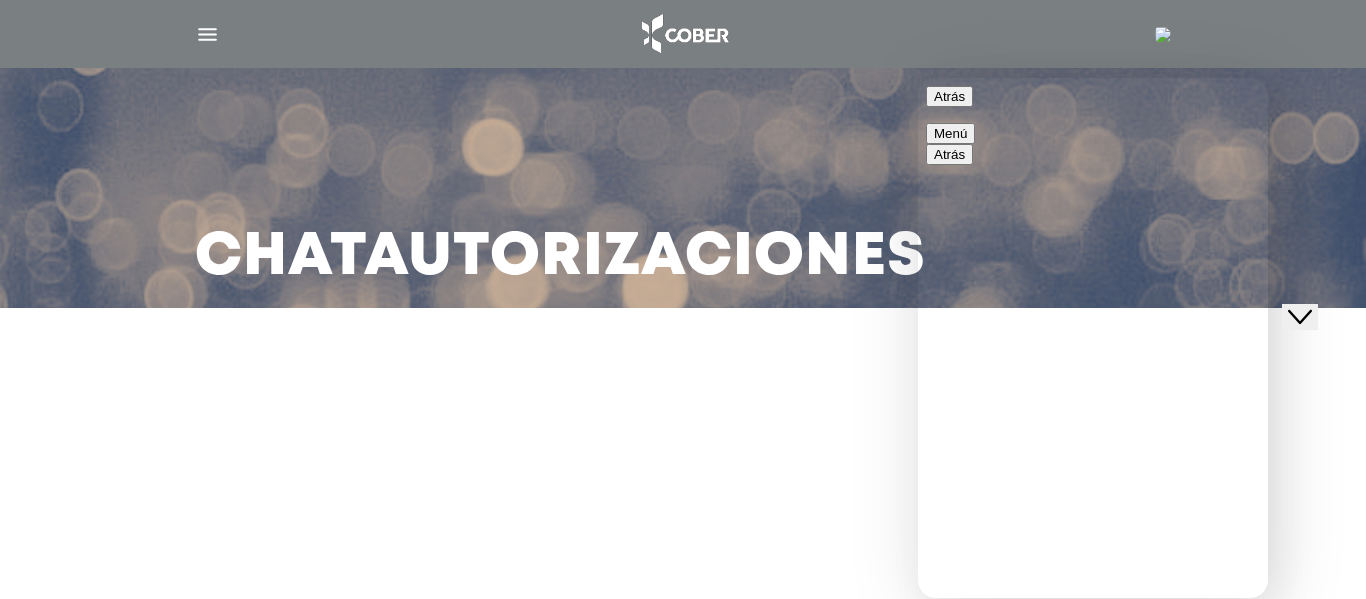 click at bounding box center (918, 78) 